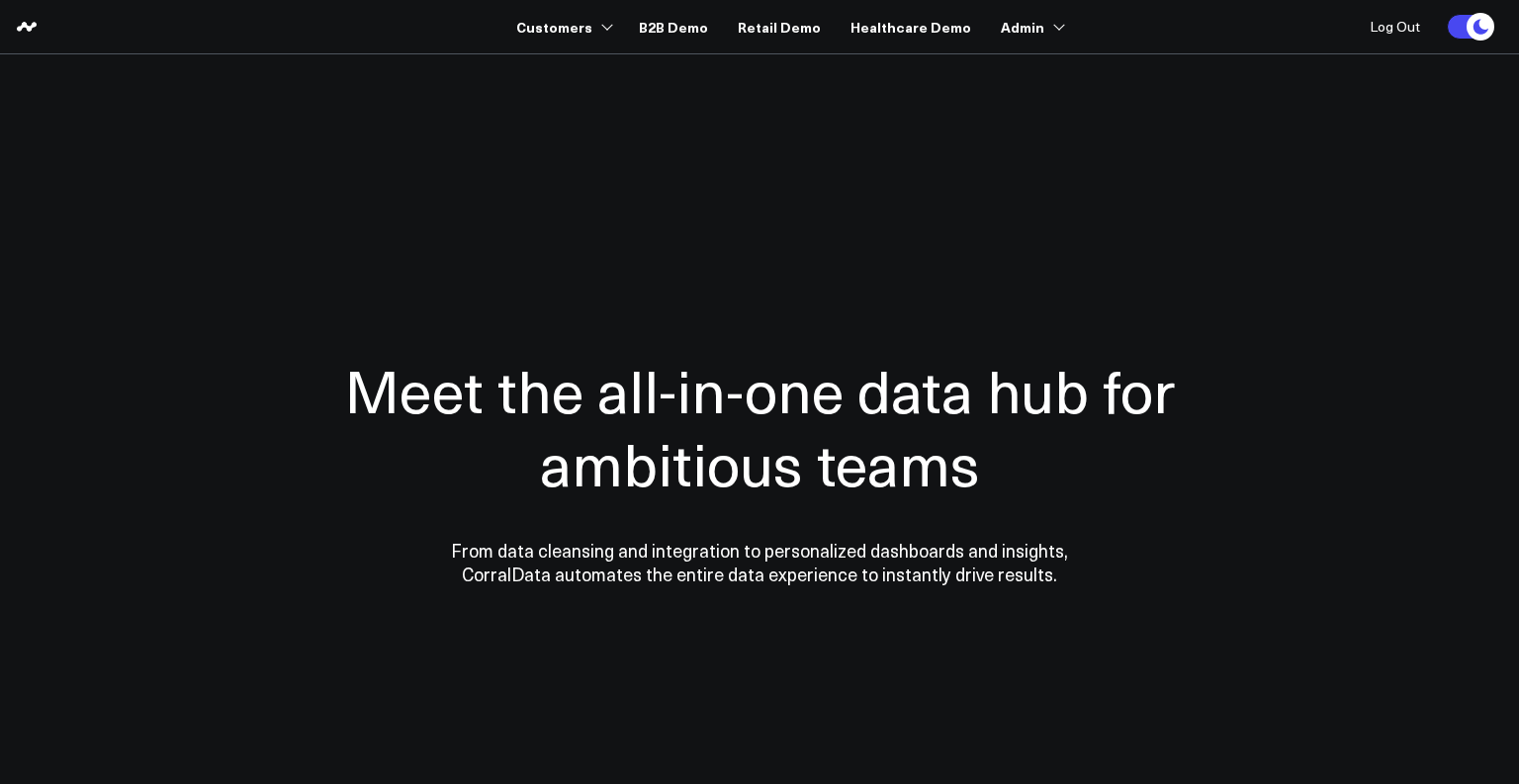 scroll, scrollTop: 0, scrollLeft: 0, axis: both 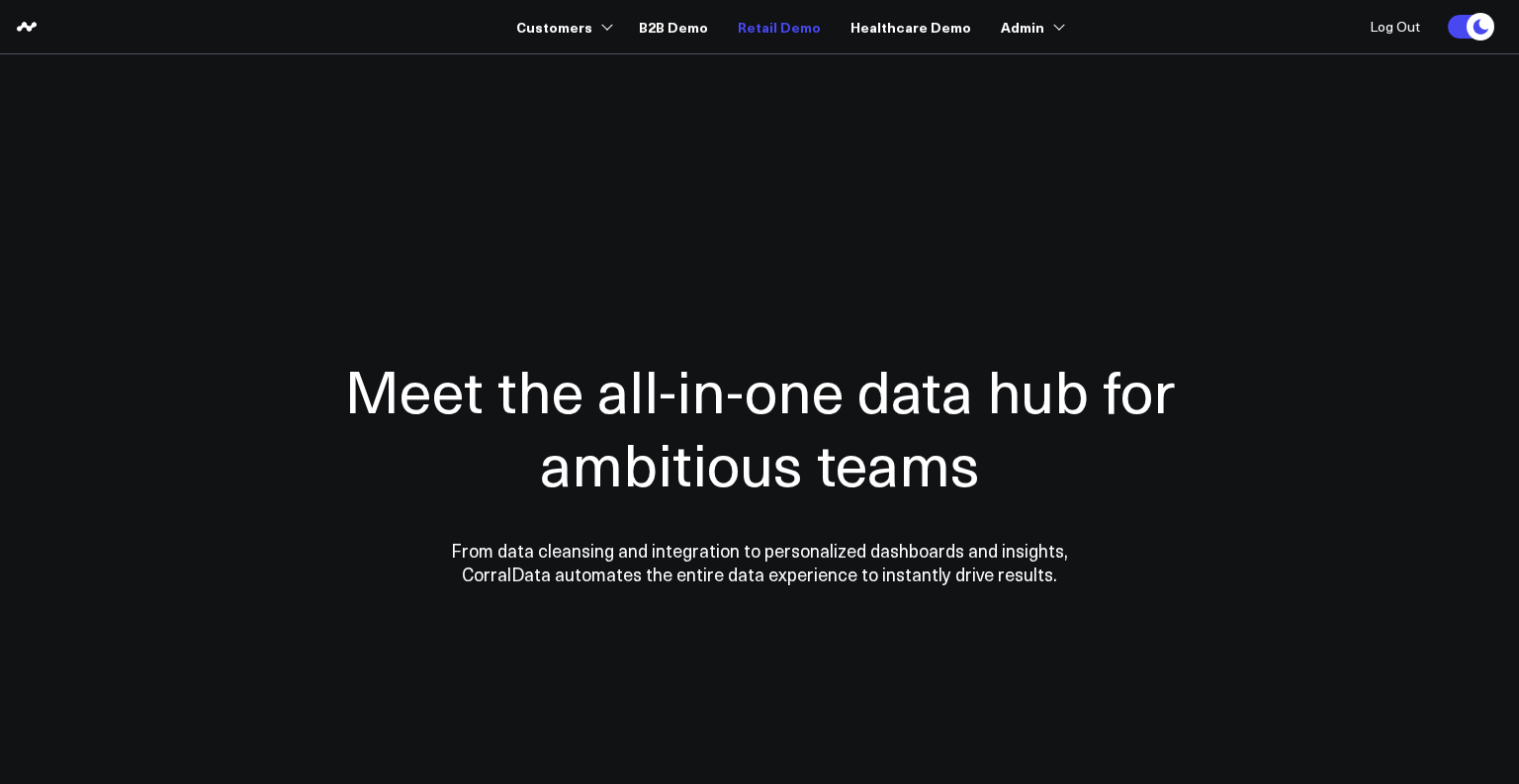 click on "Retail Demo" at bounding box center [779, 27] 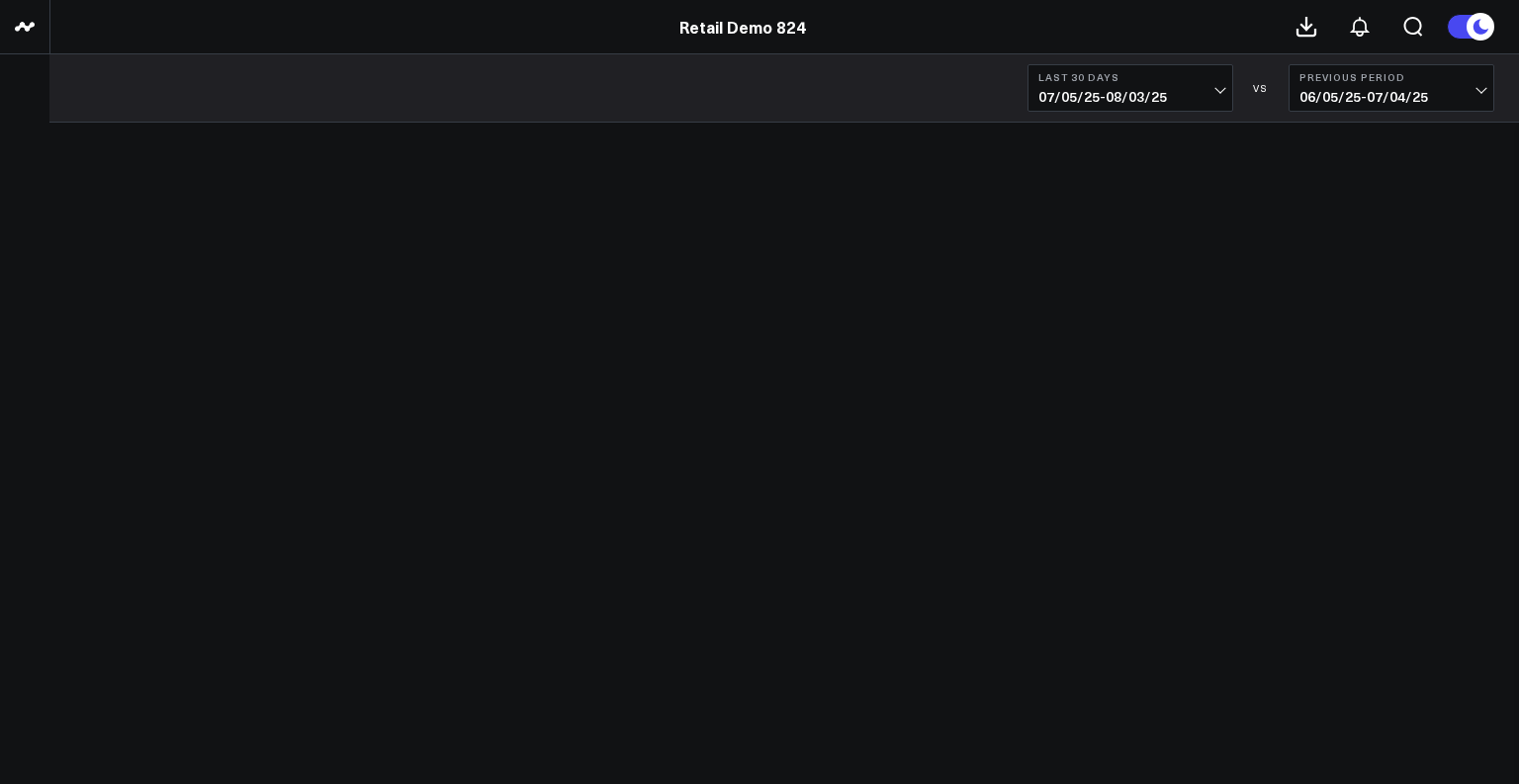 scroll, scrollTop: 0, scrollLeft: 0, axis: both 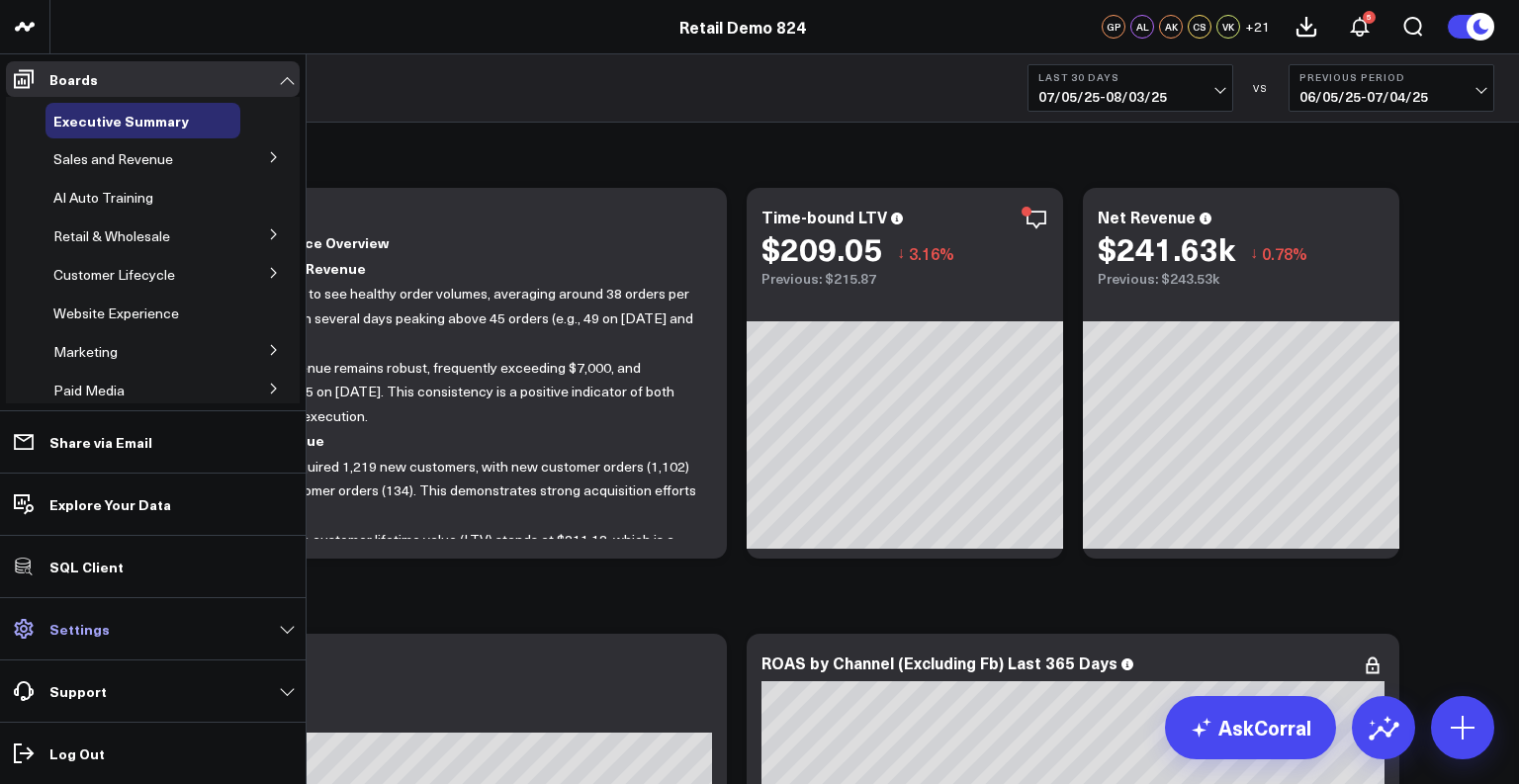 click on "Settings" at bounding box center (79, 629) 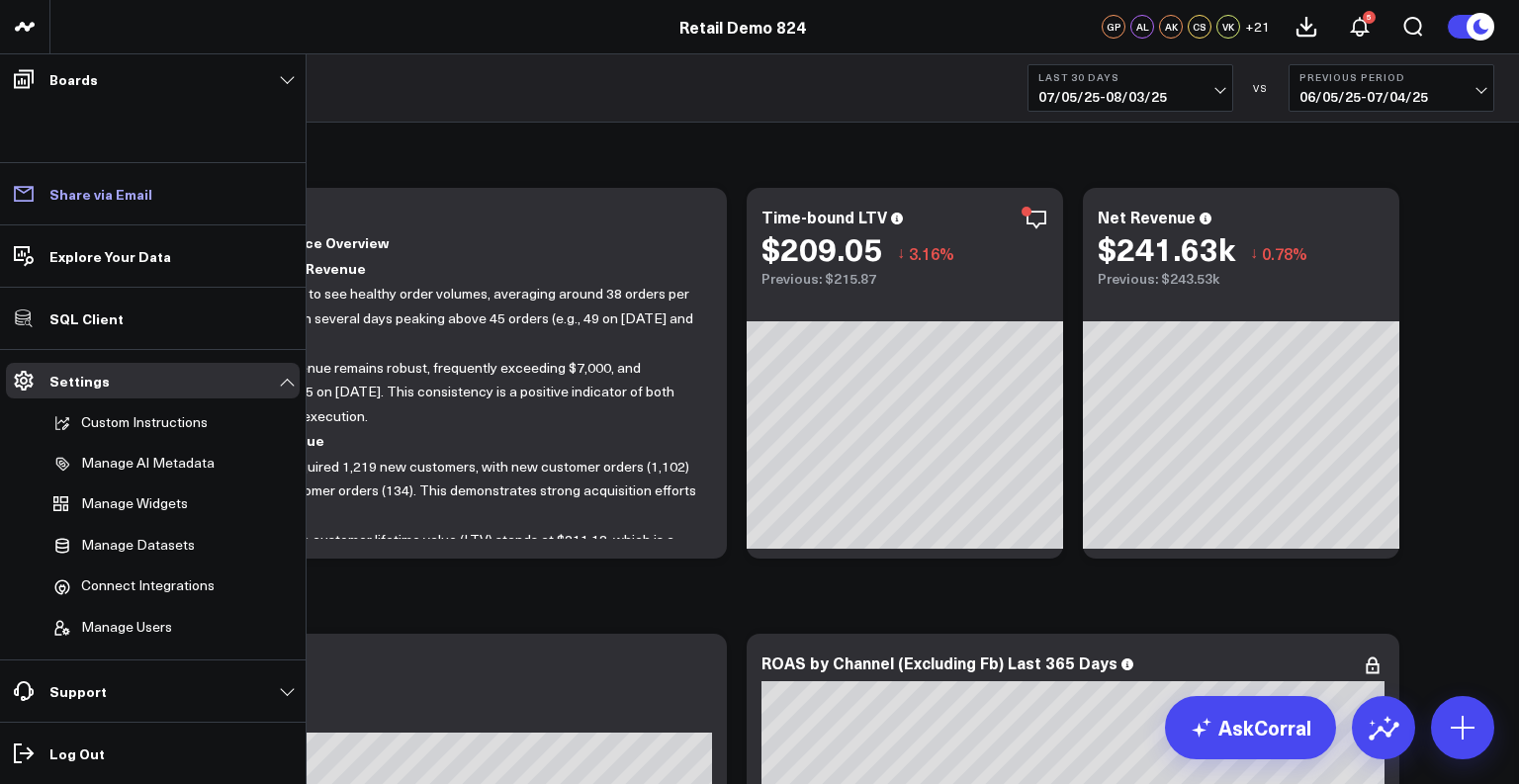 click on "Share via Email" at bounding box center (101, 194) 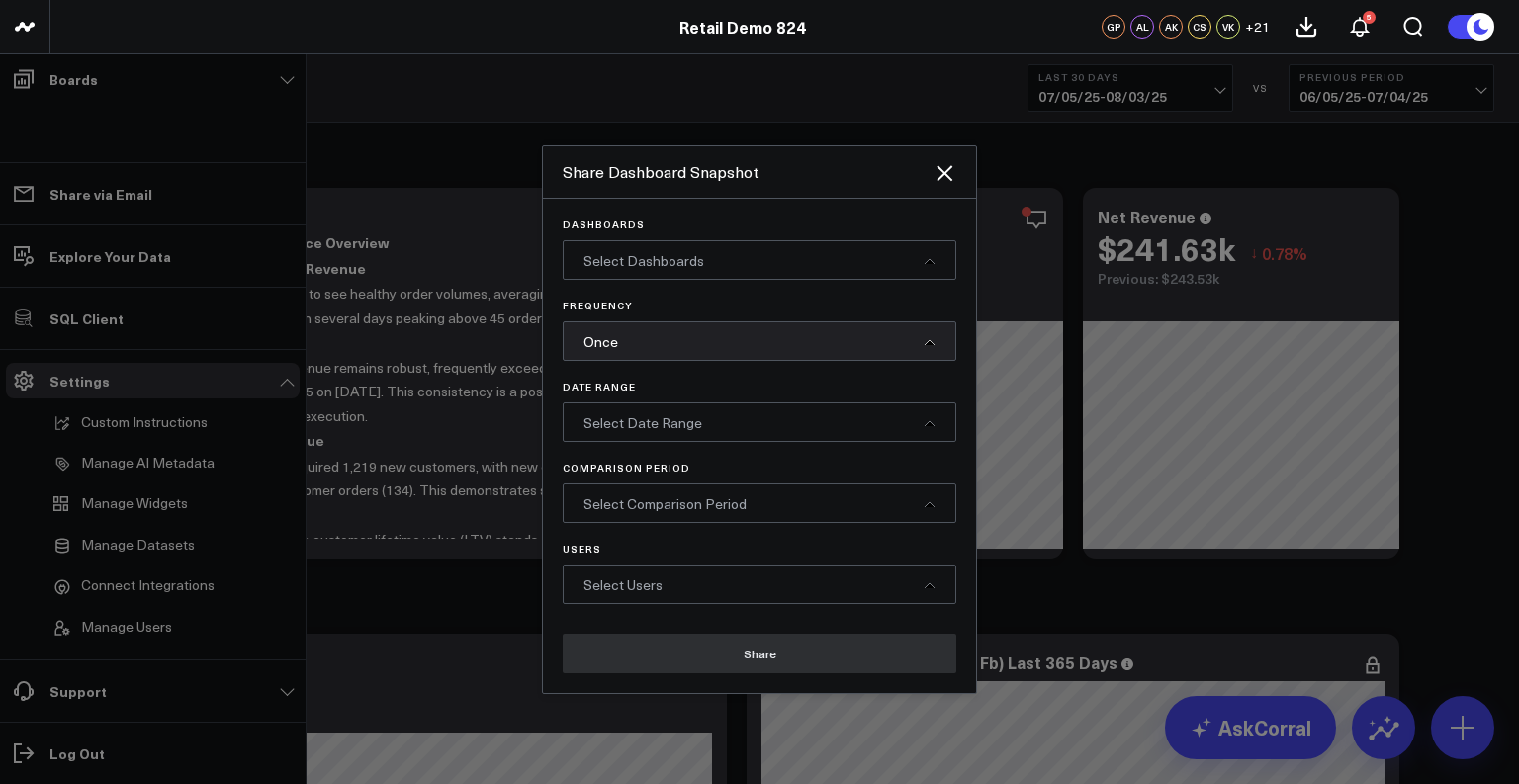 click on "Select Dashboards" at bounding box center [644, 260] 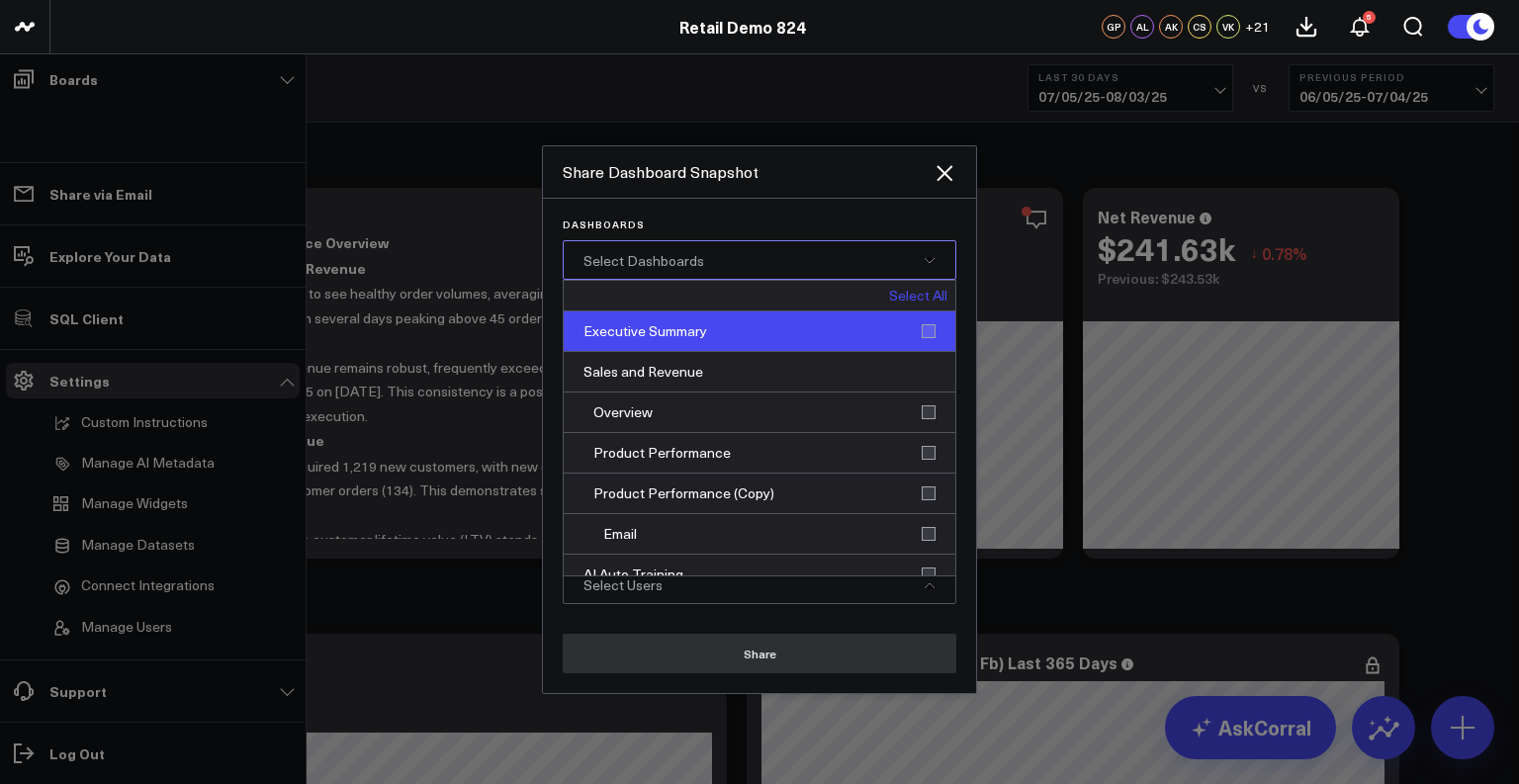 click on "Executive Summary" at bounding box center [760, 331] 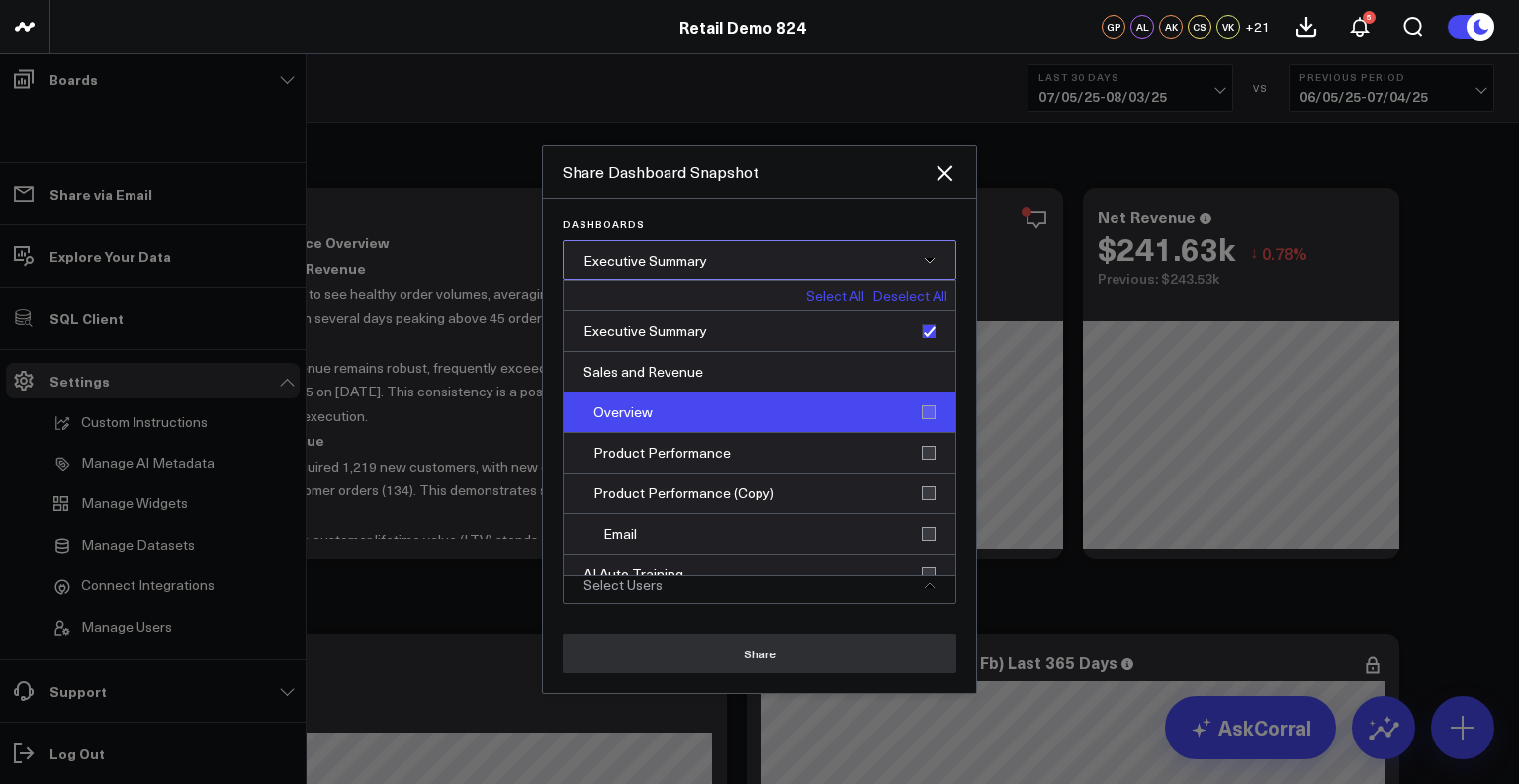 click on "Overview" at bounding box center [760, 412] 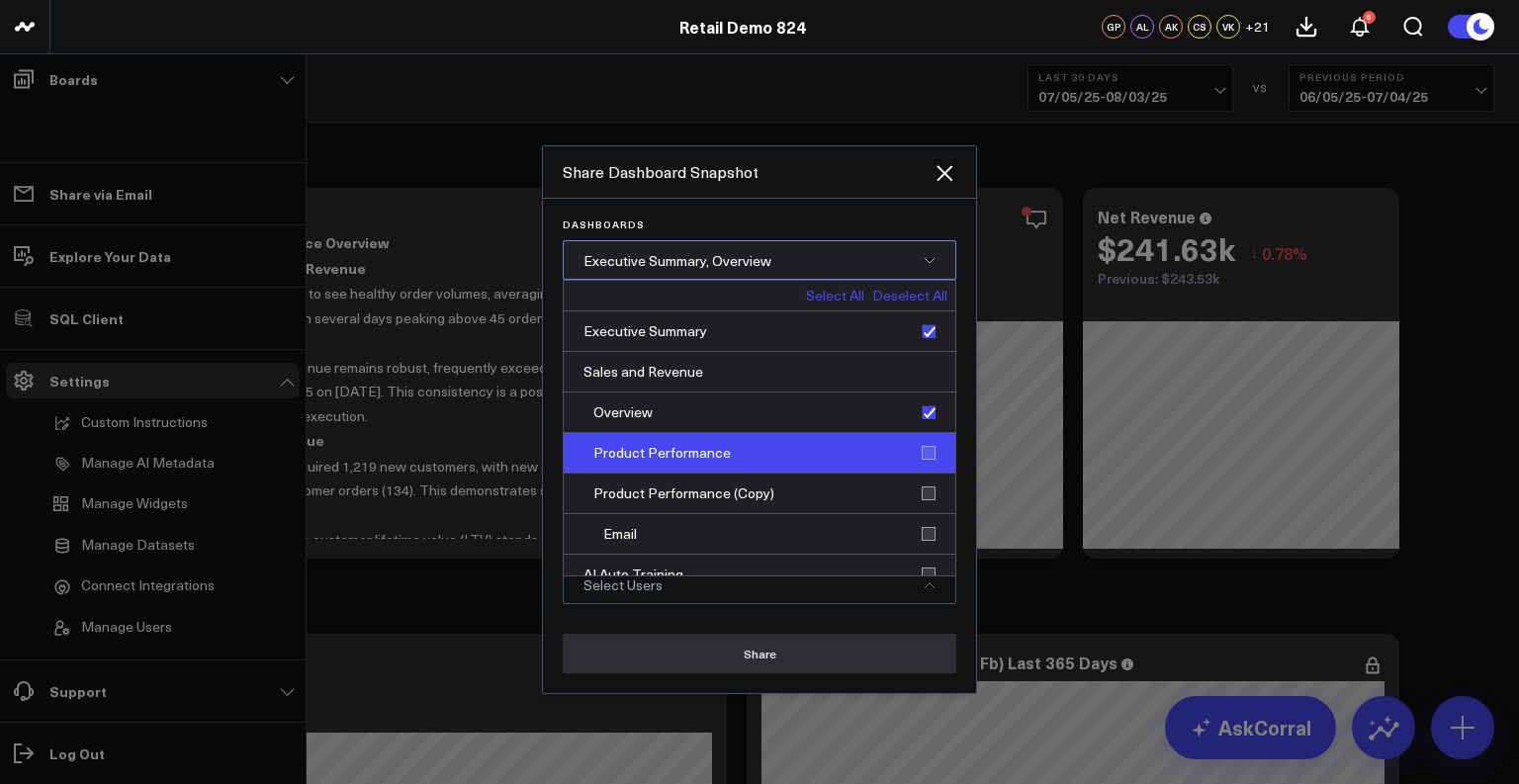 click on "Product Performance" at bounding box center [760, 453] 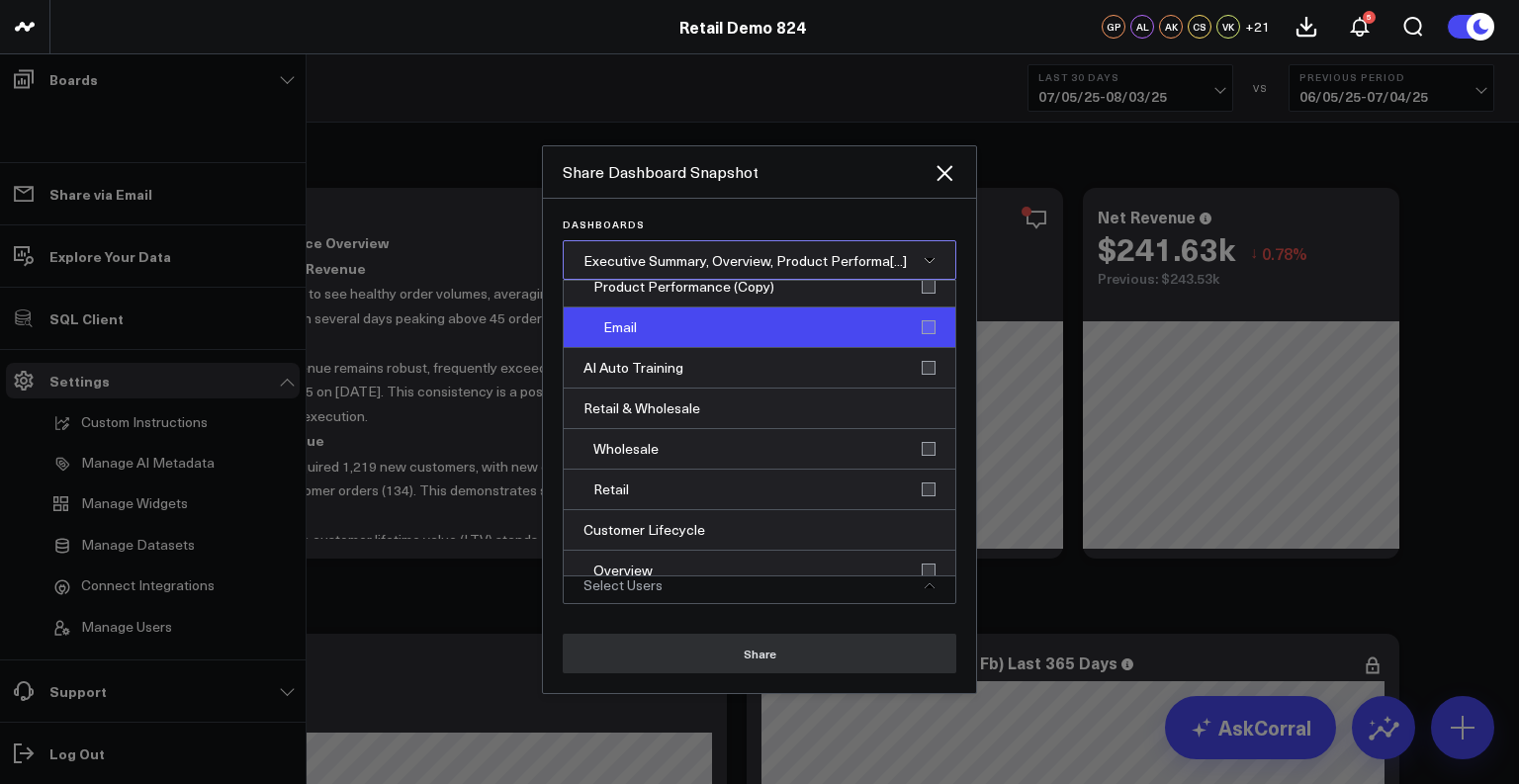 scroll, scrollTop: 213, scrollLeft: 0, axis: vertical 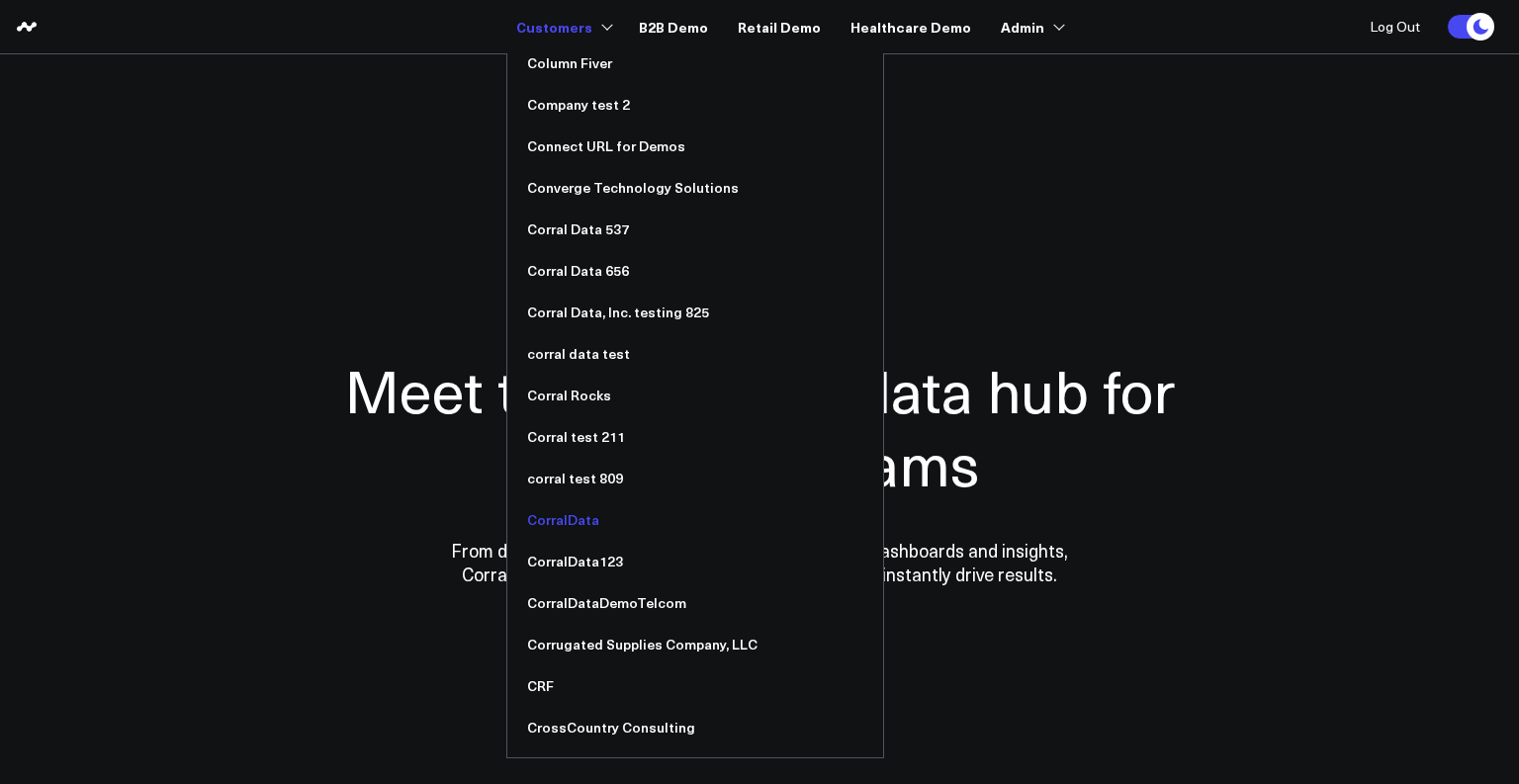 click on "CorralData" at bounding box center (695, 520) 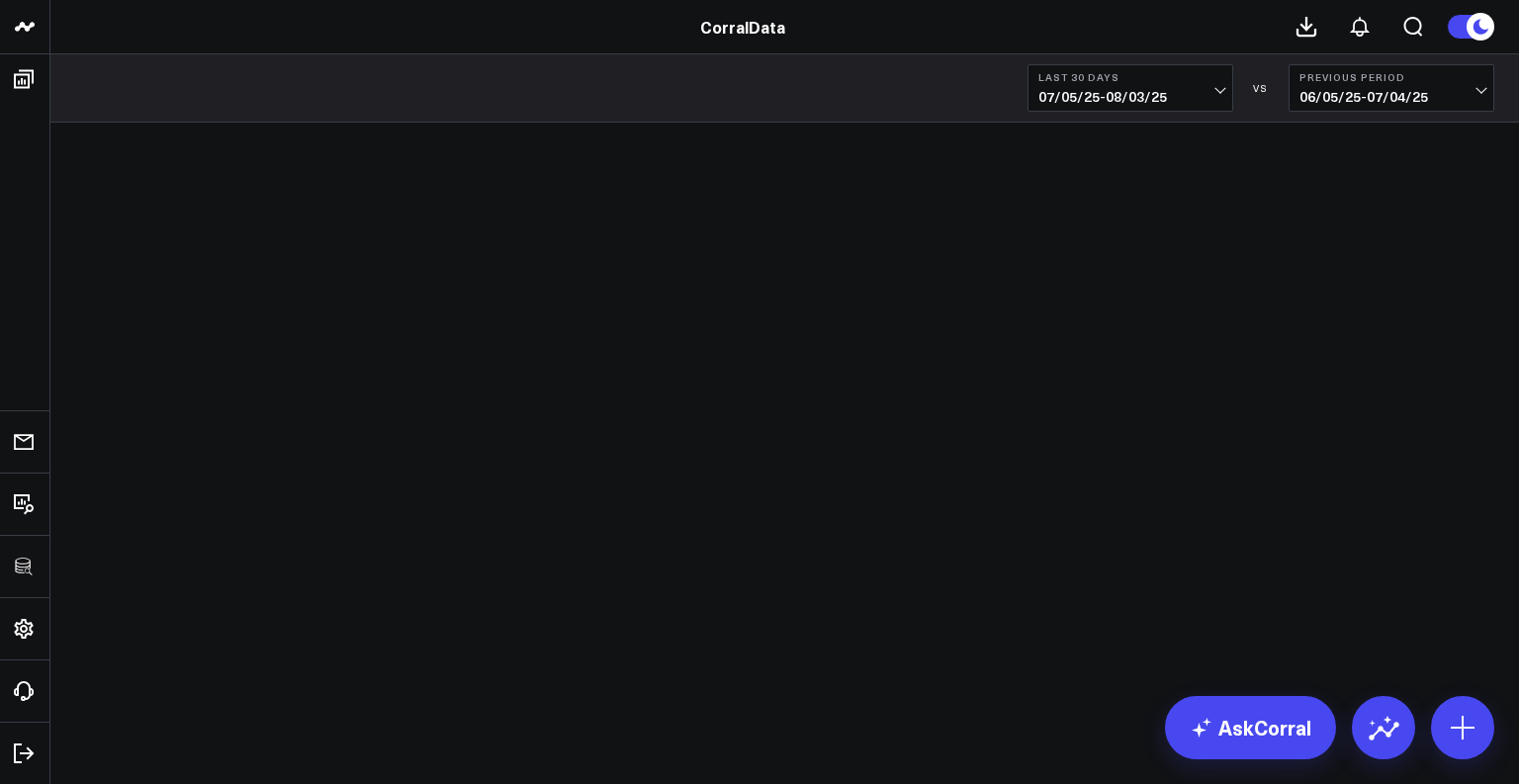 scroll, scrollTop: 0, scrollLeft: 0, axis: both 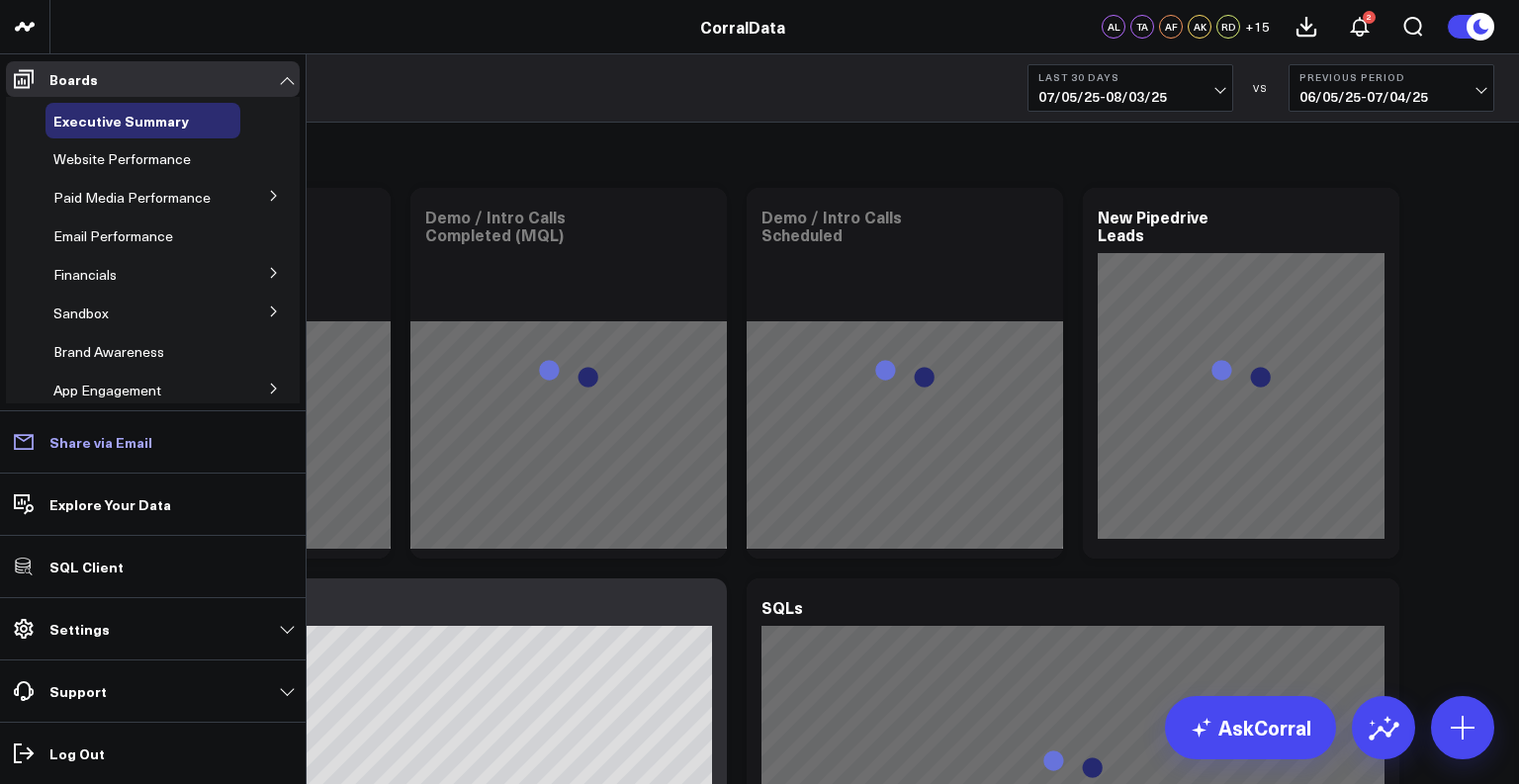 click on "Share via Email" at bounding box center [101, 442] 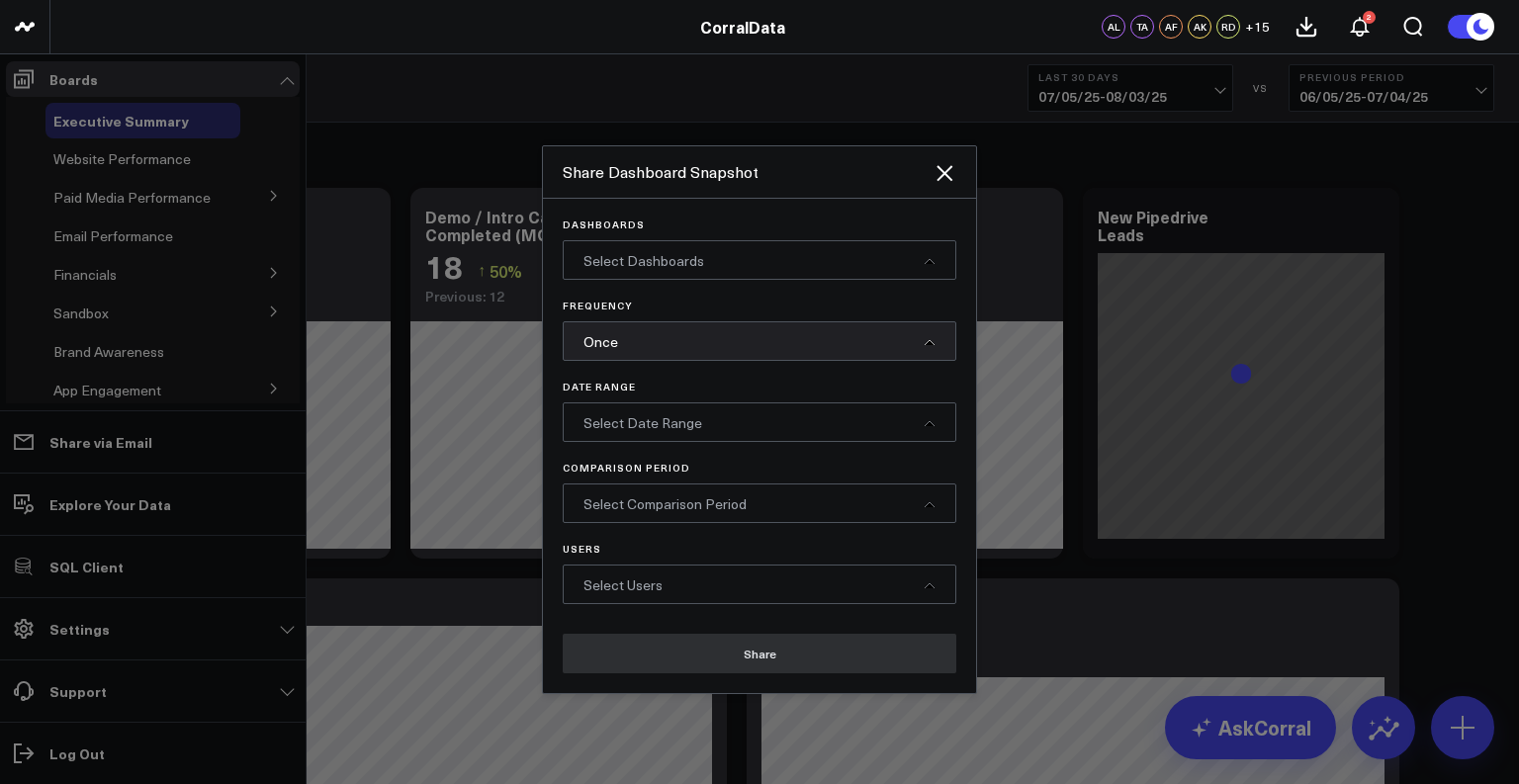 click on "Select Dashboards" at bounding box center (760, 260) 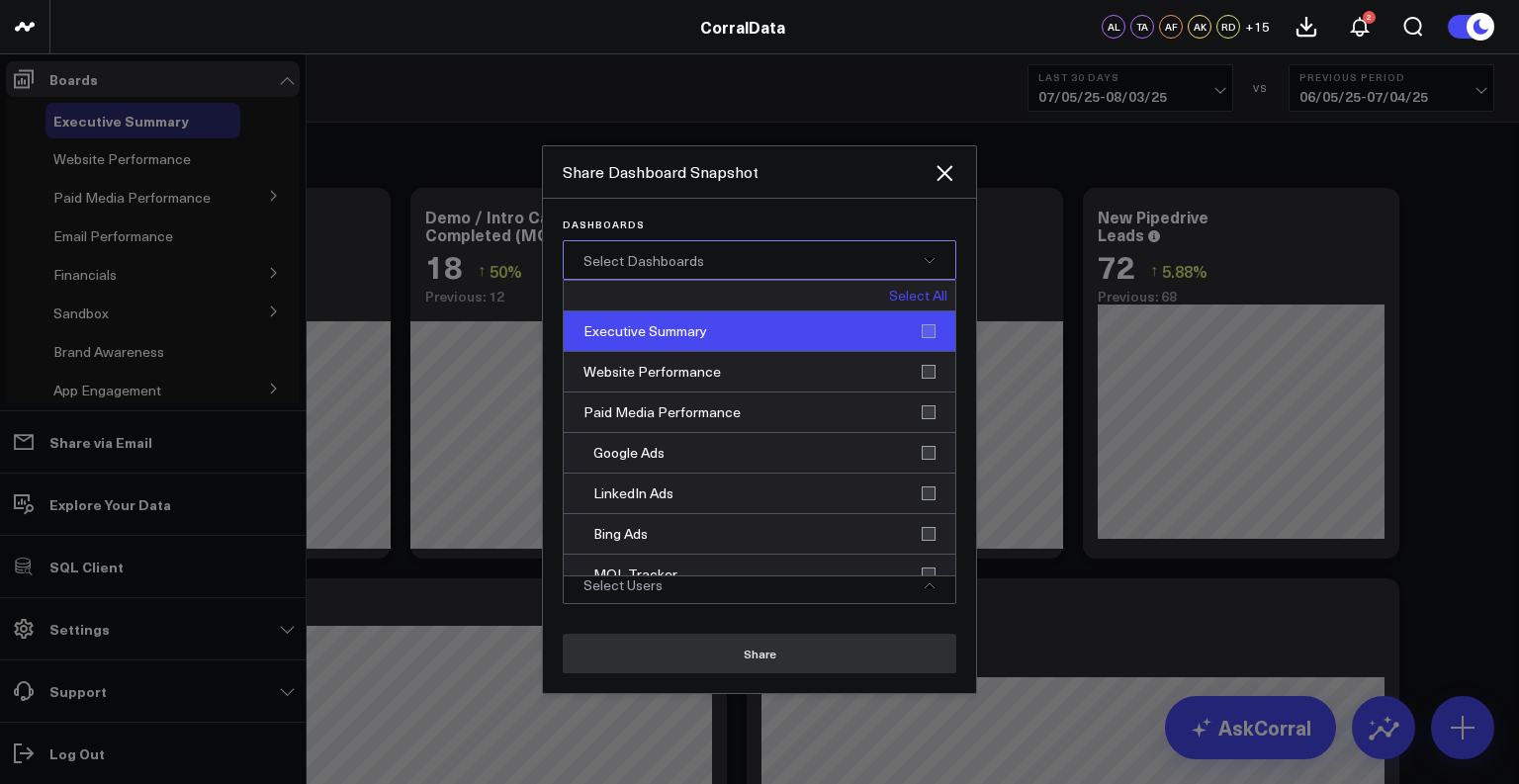 click on "Executive Summary" at bounding box center [760, 331] 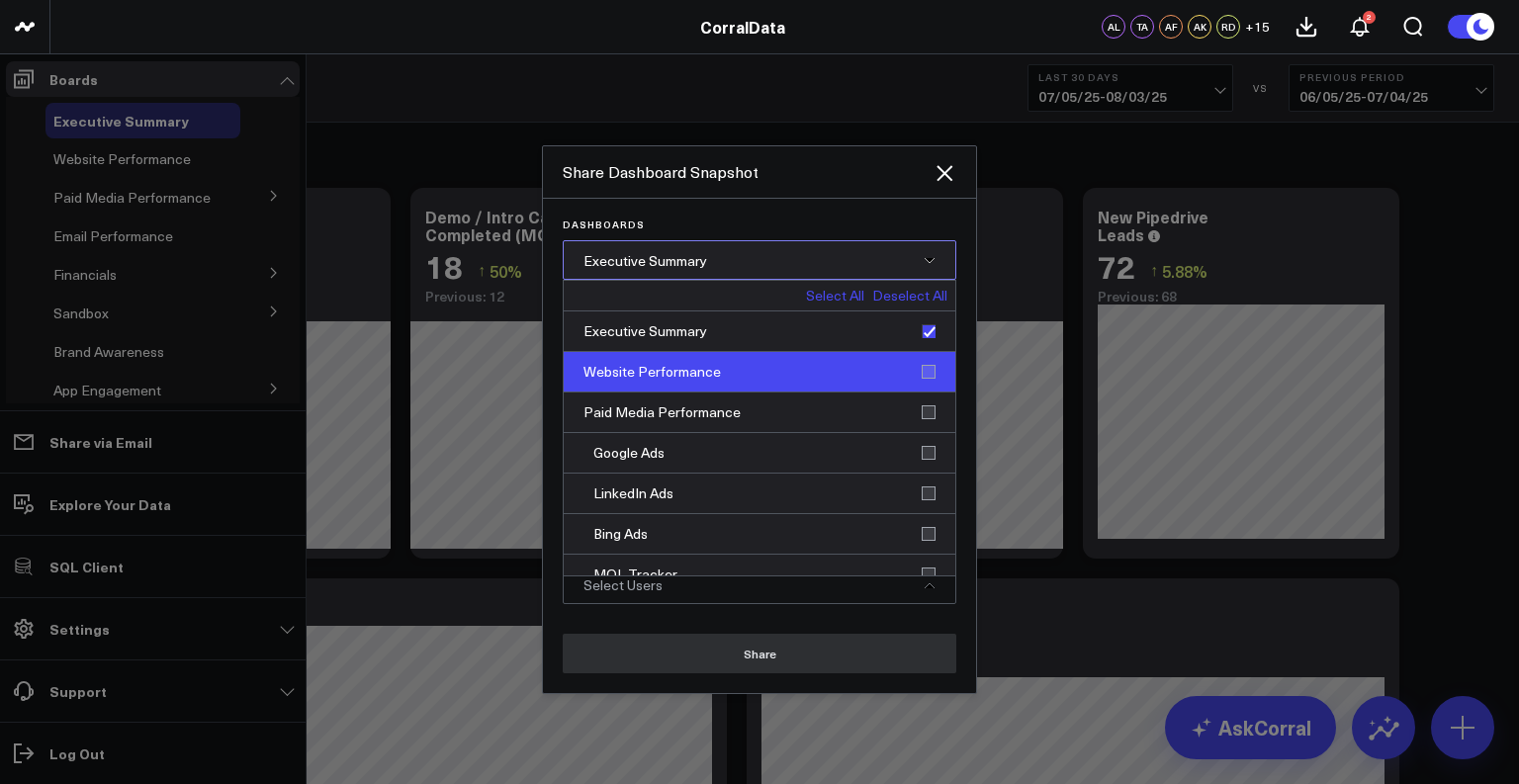 click on "Website Performance" at bounding box center [760, 372] 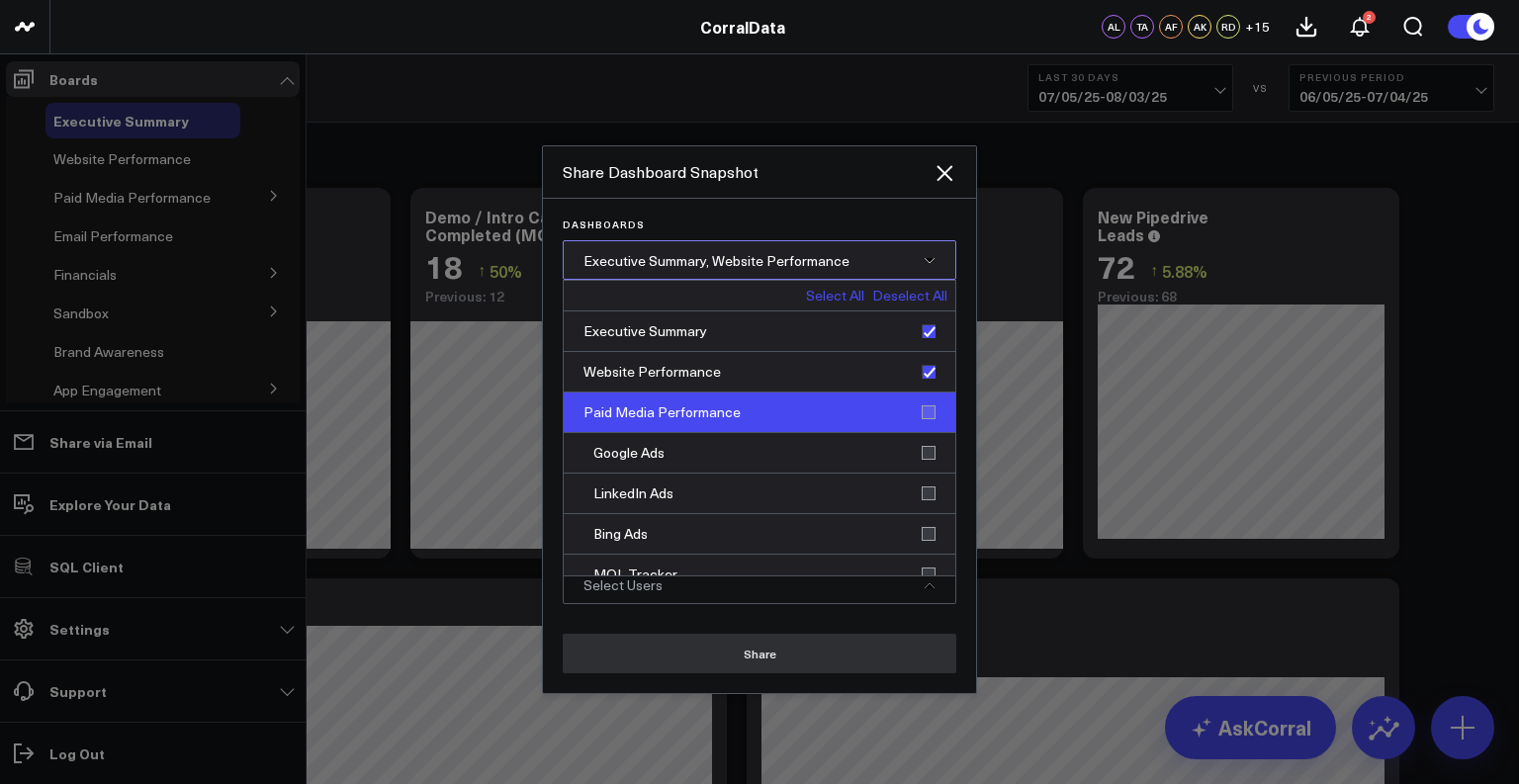 click on "Paid Media Performance" at bounding box center (760, 412) 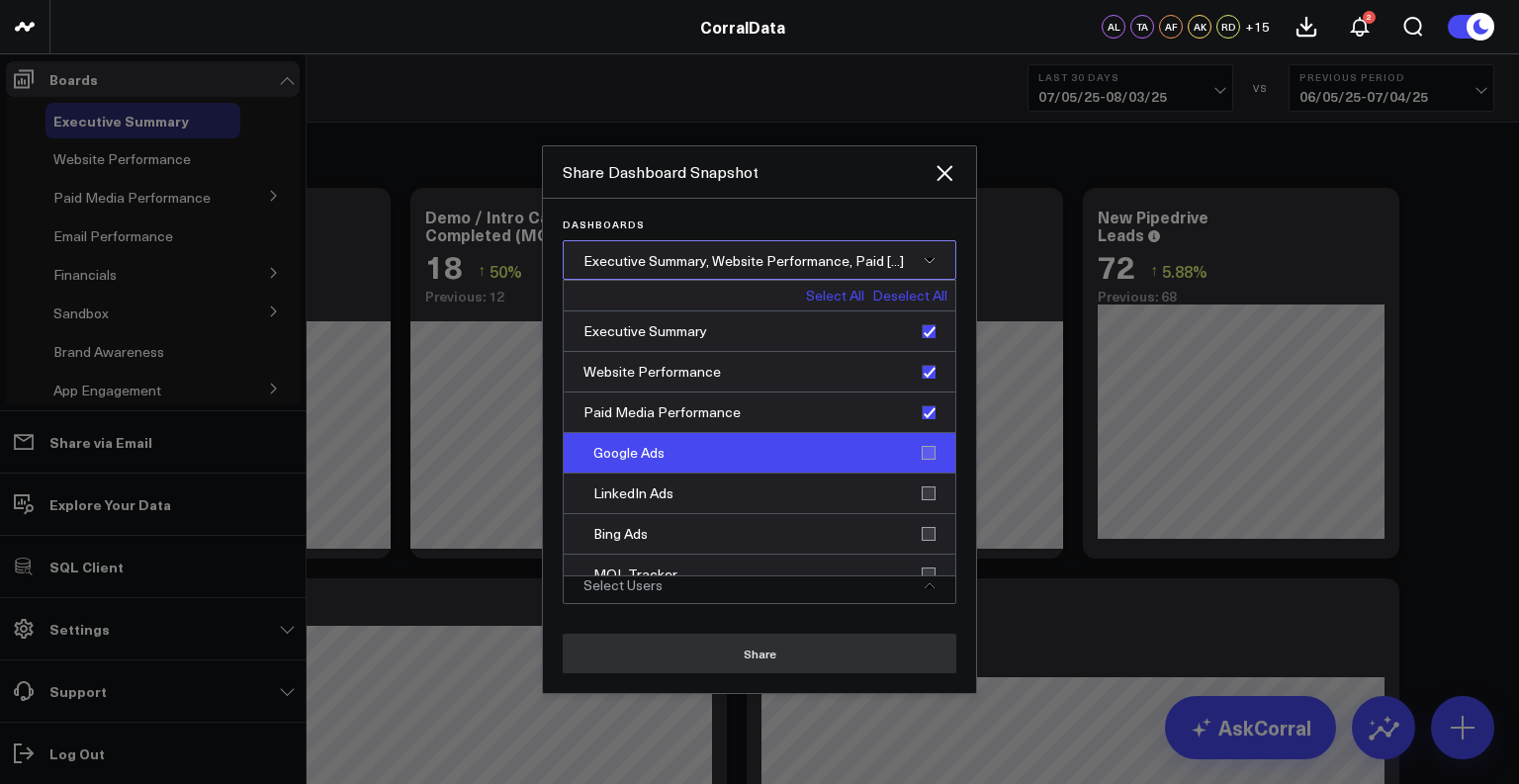 click on "Google Ads" at bounding box center (760, 453) 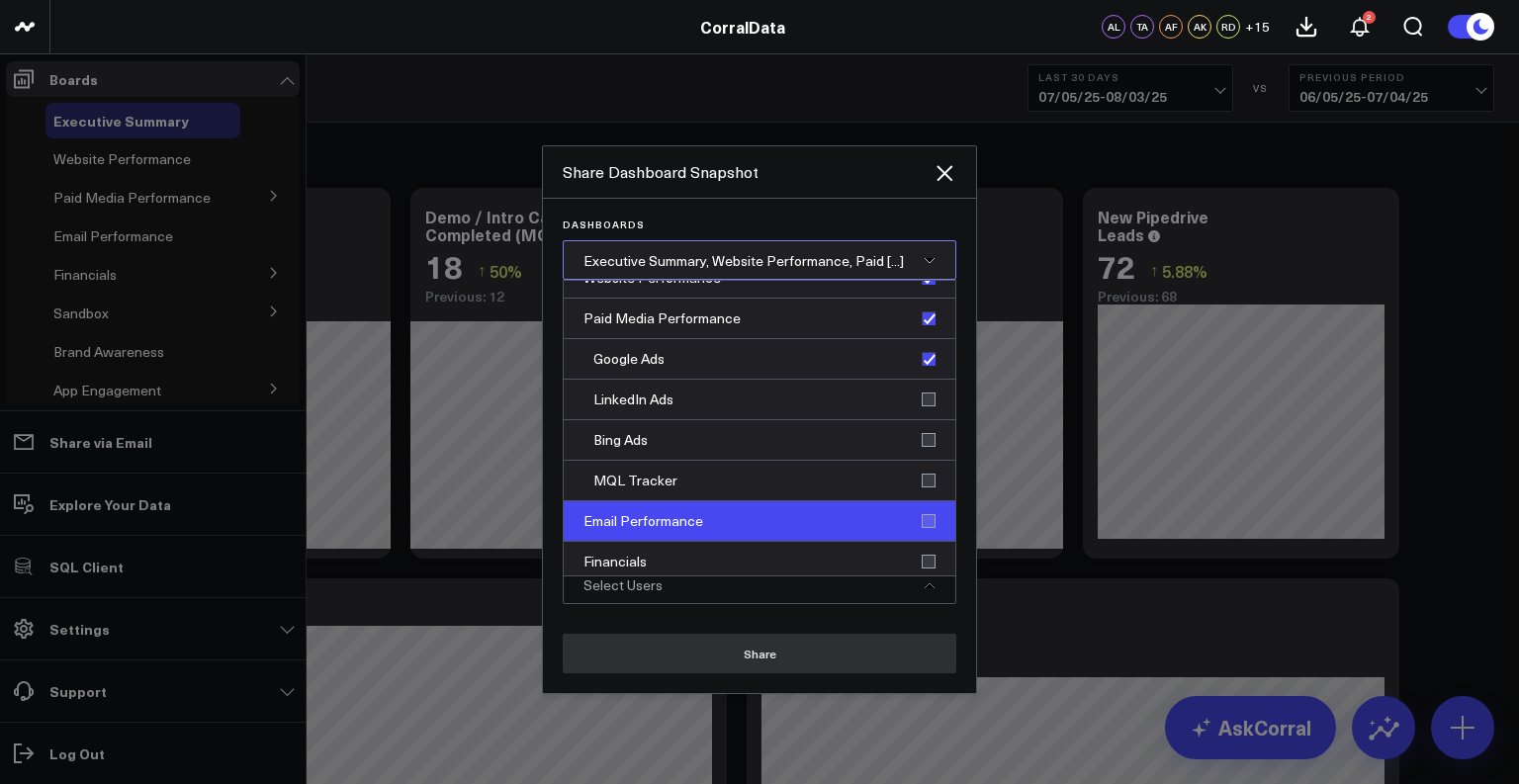 scroll, scrollTop: 116, scrollLeft: 0, axis: vertical 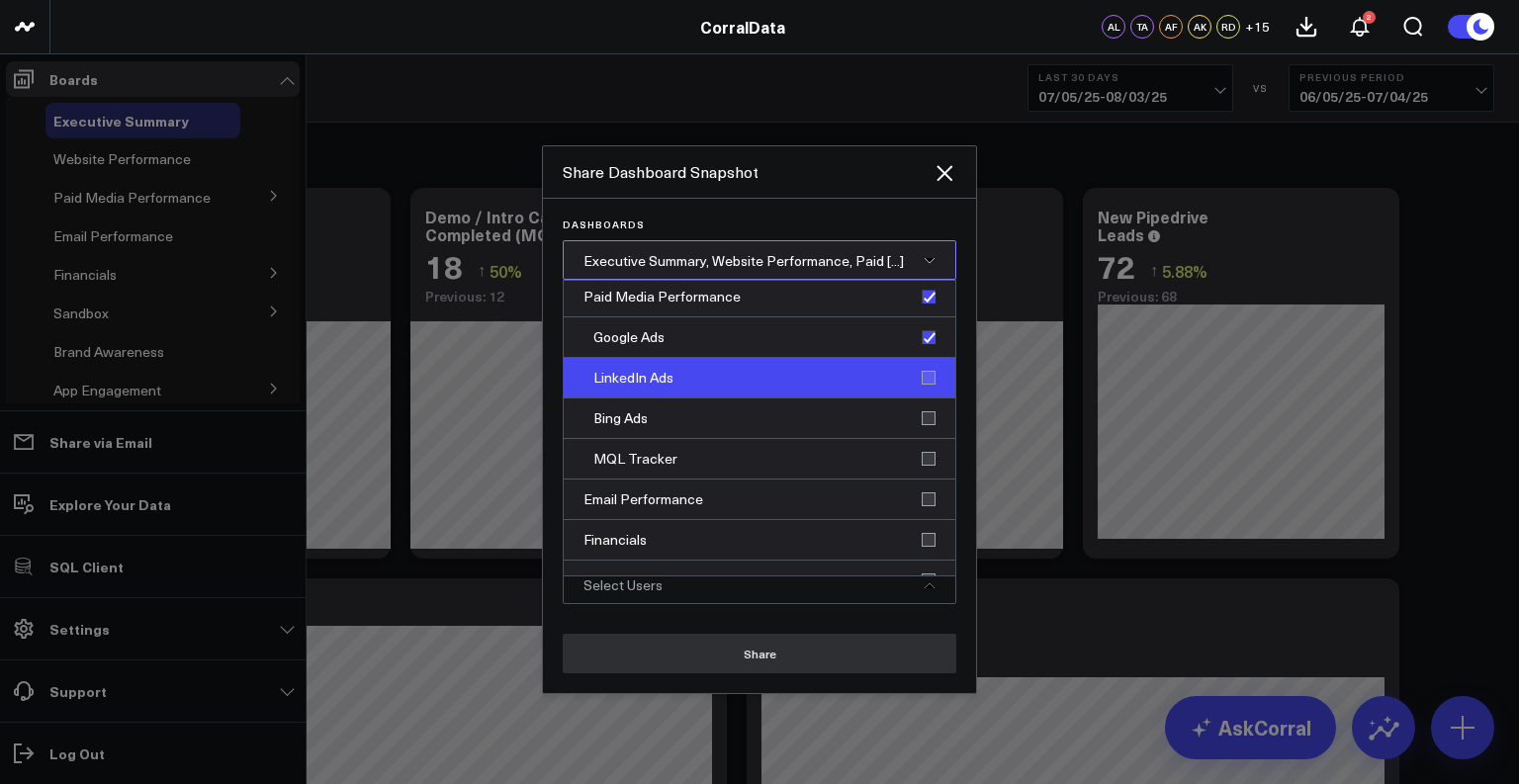click on "LinkedIn Ads" at bounding box center [760, 378] 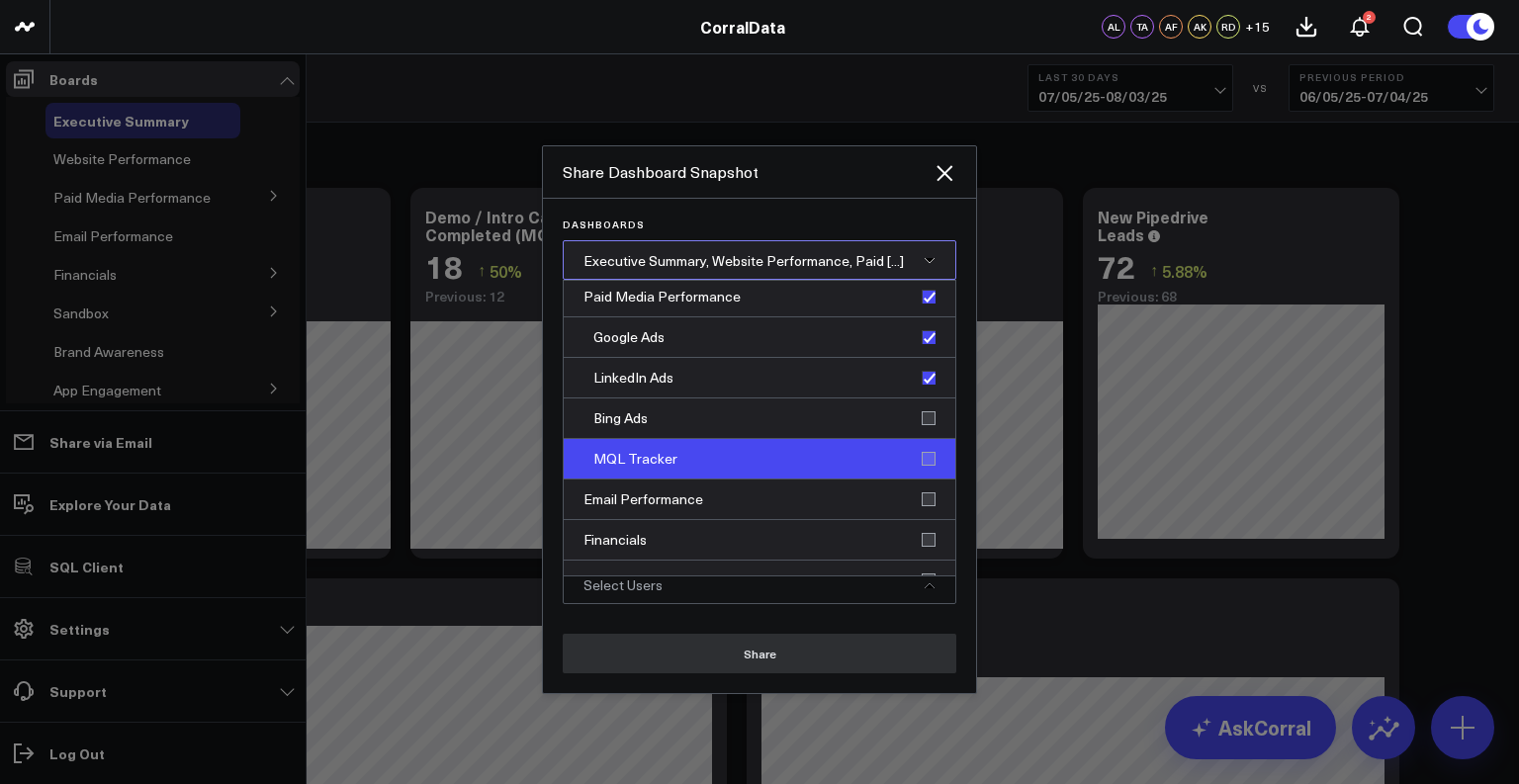 click on "MQL Tracker" at bounding box center [760, 459] 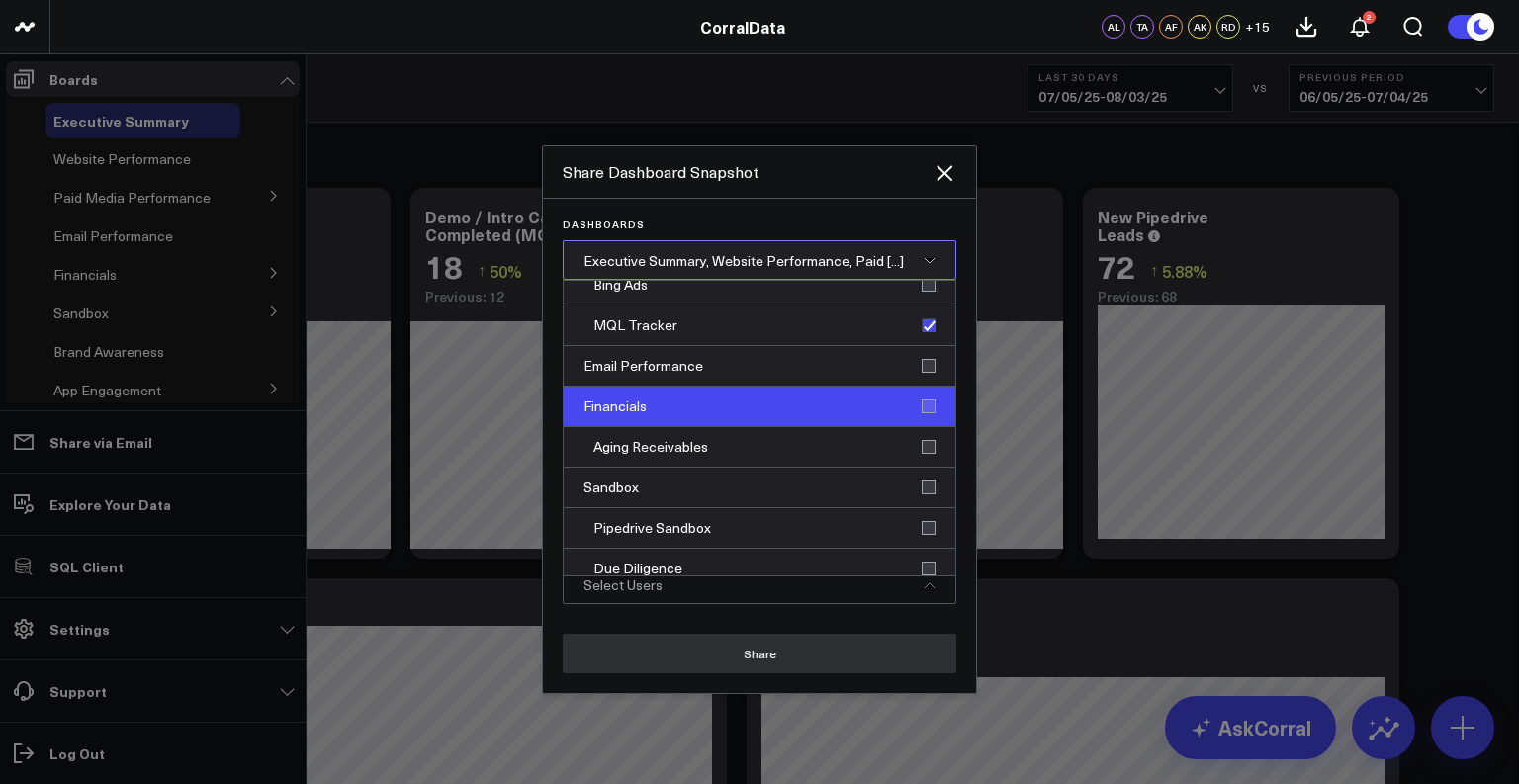 scroll, scrollTop: 249, scrollLeft: 0, axis: vertical 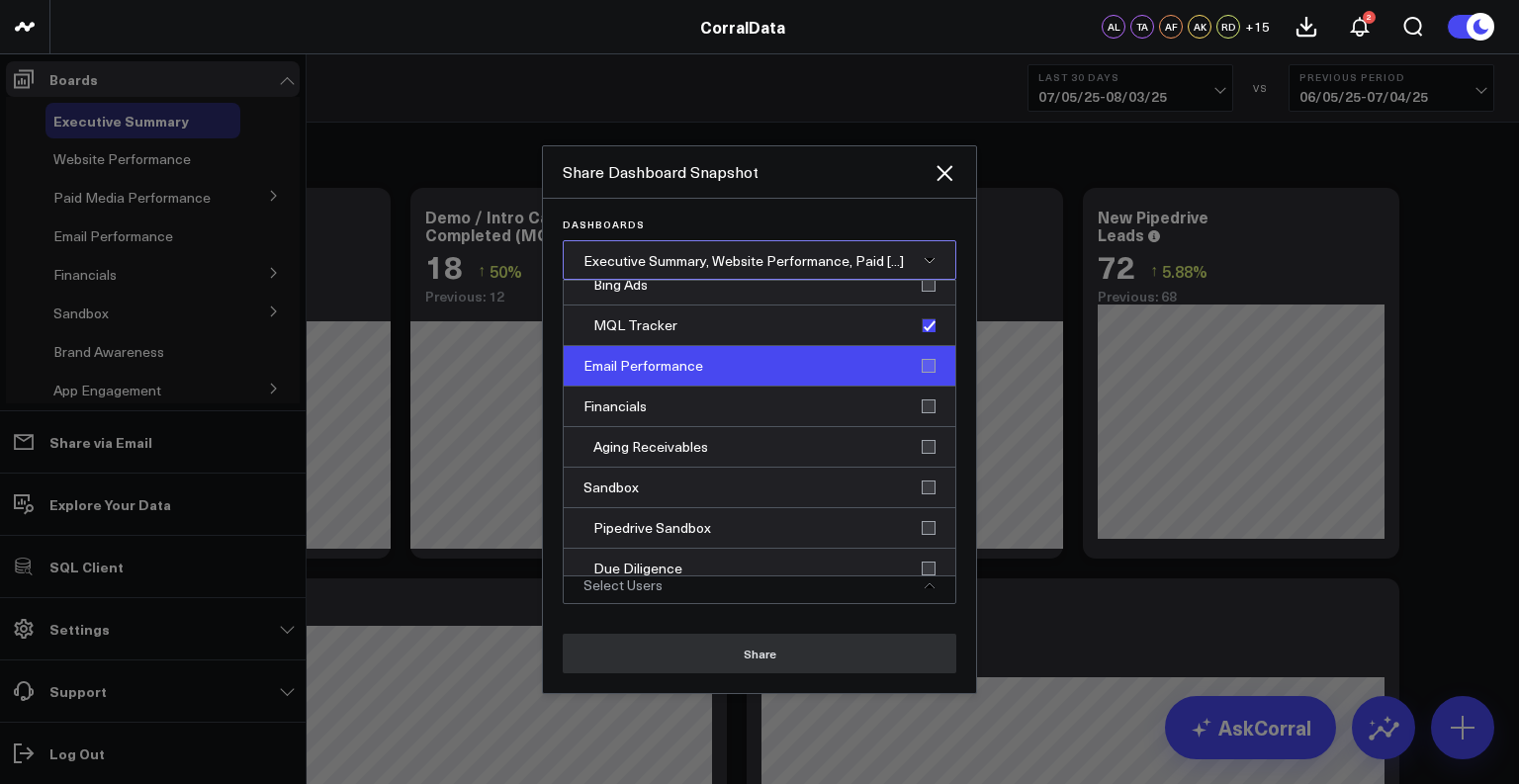 click on "Email Performance" at bounding box center [760, 366] 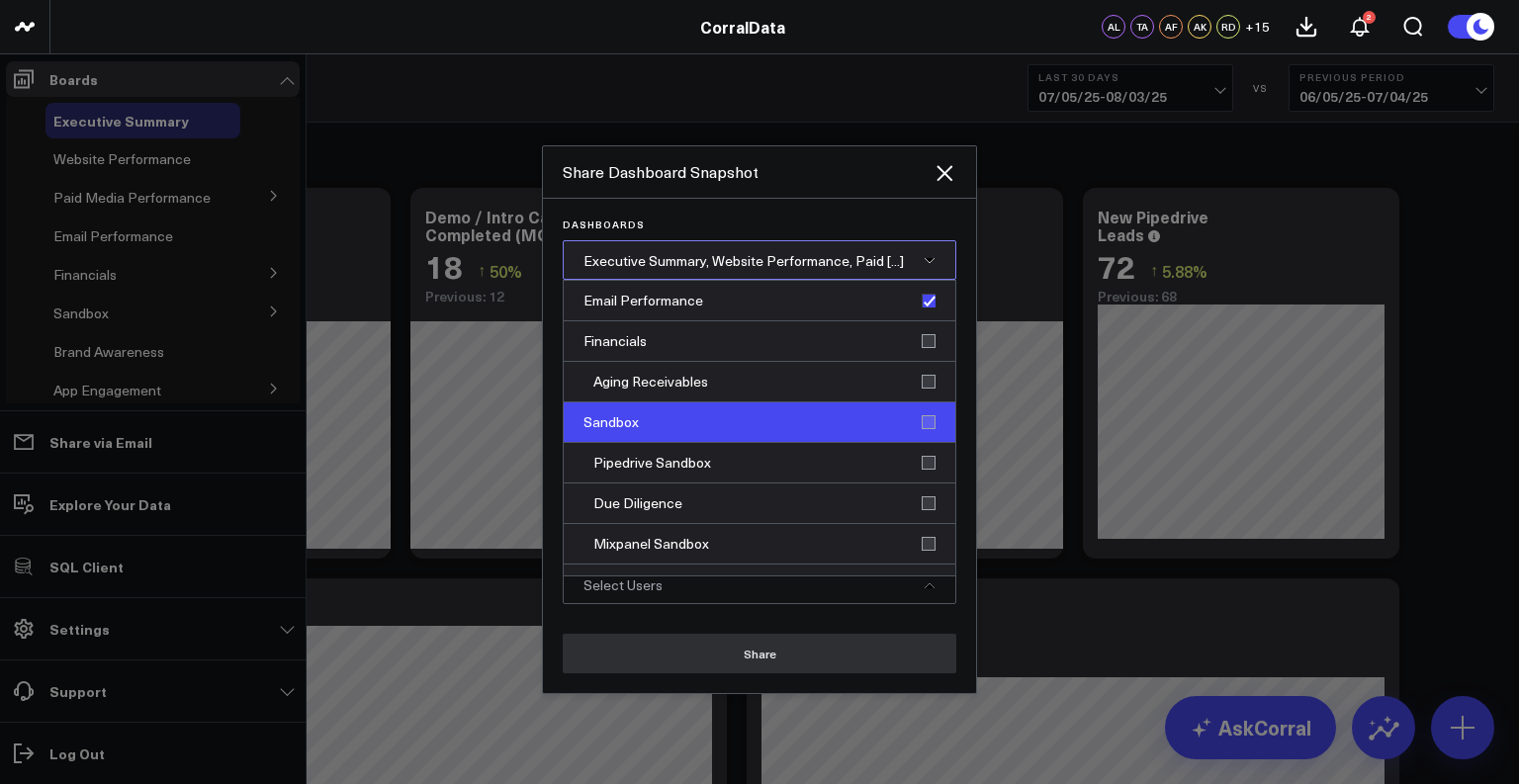 scroll, scrollTop: 322, scrollLeft: 0, axis: vertical 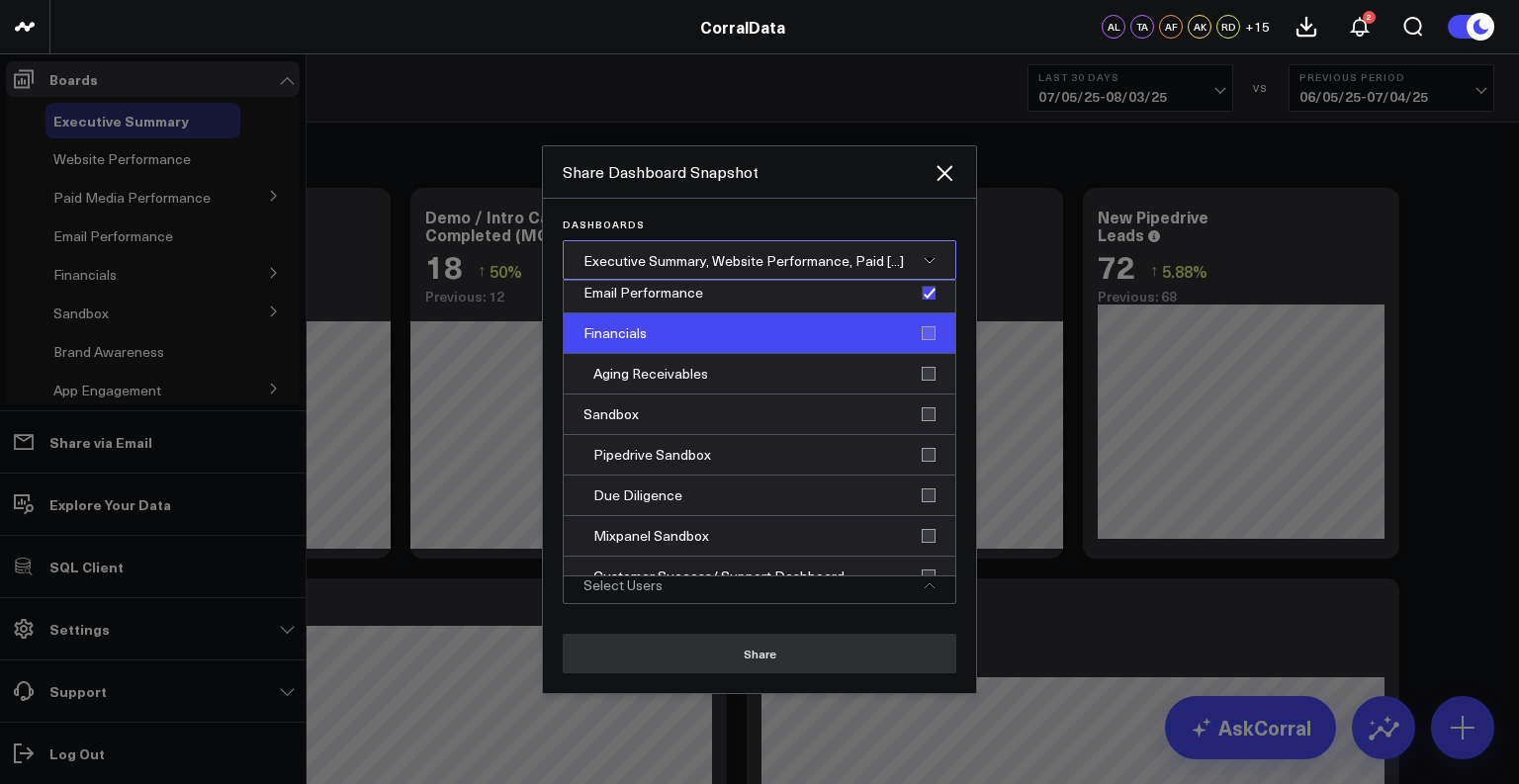 click on "Financials" at bounding box center [760, 333] 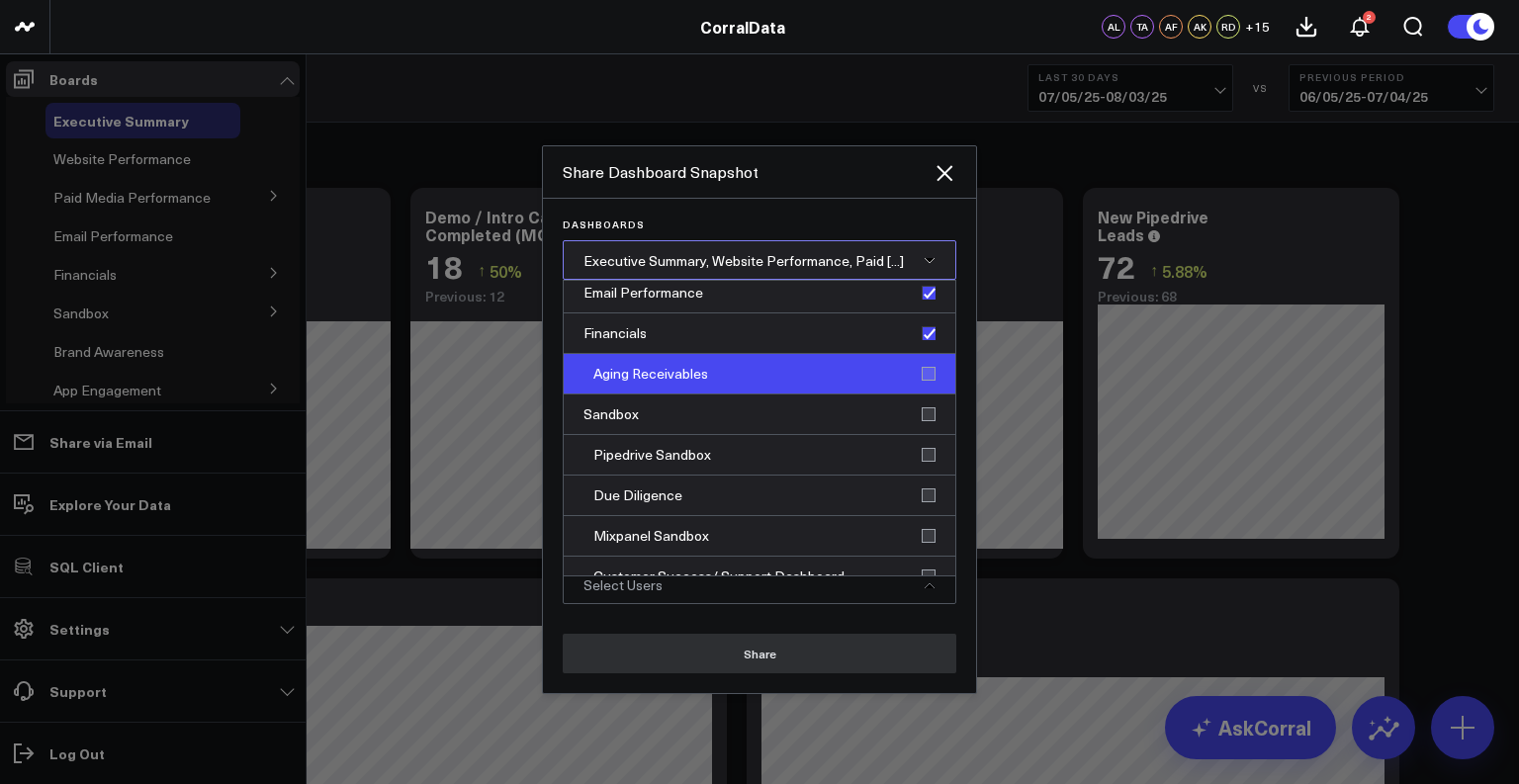 click on "Aging Receivables" at bounding box center [760, 374] 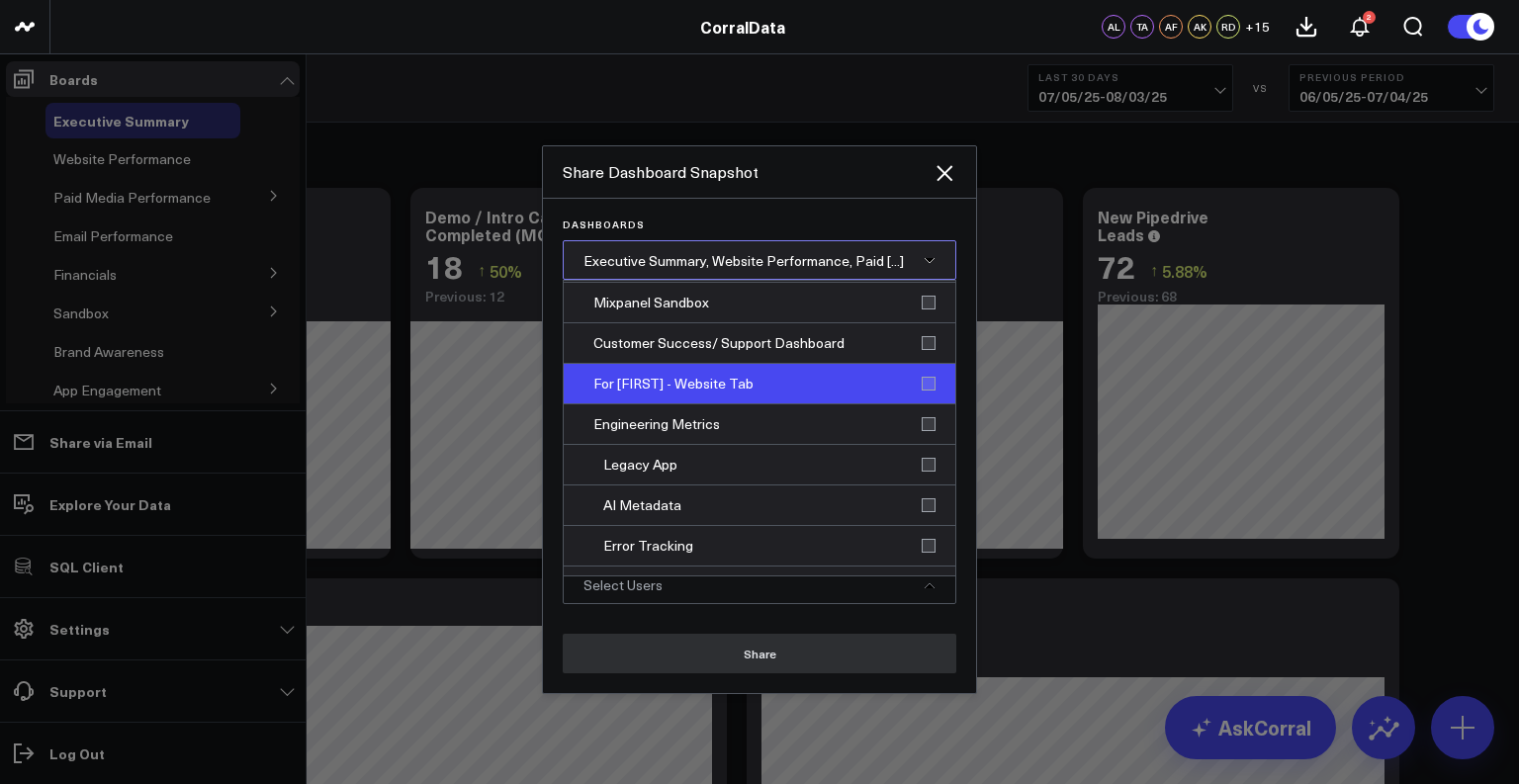 scroll, scrollTop: 558, scrollLeft: 0, axis: vertical 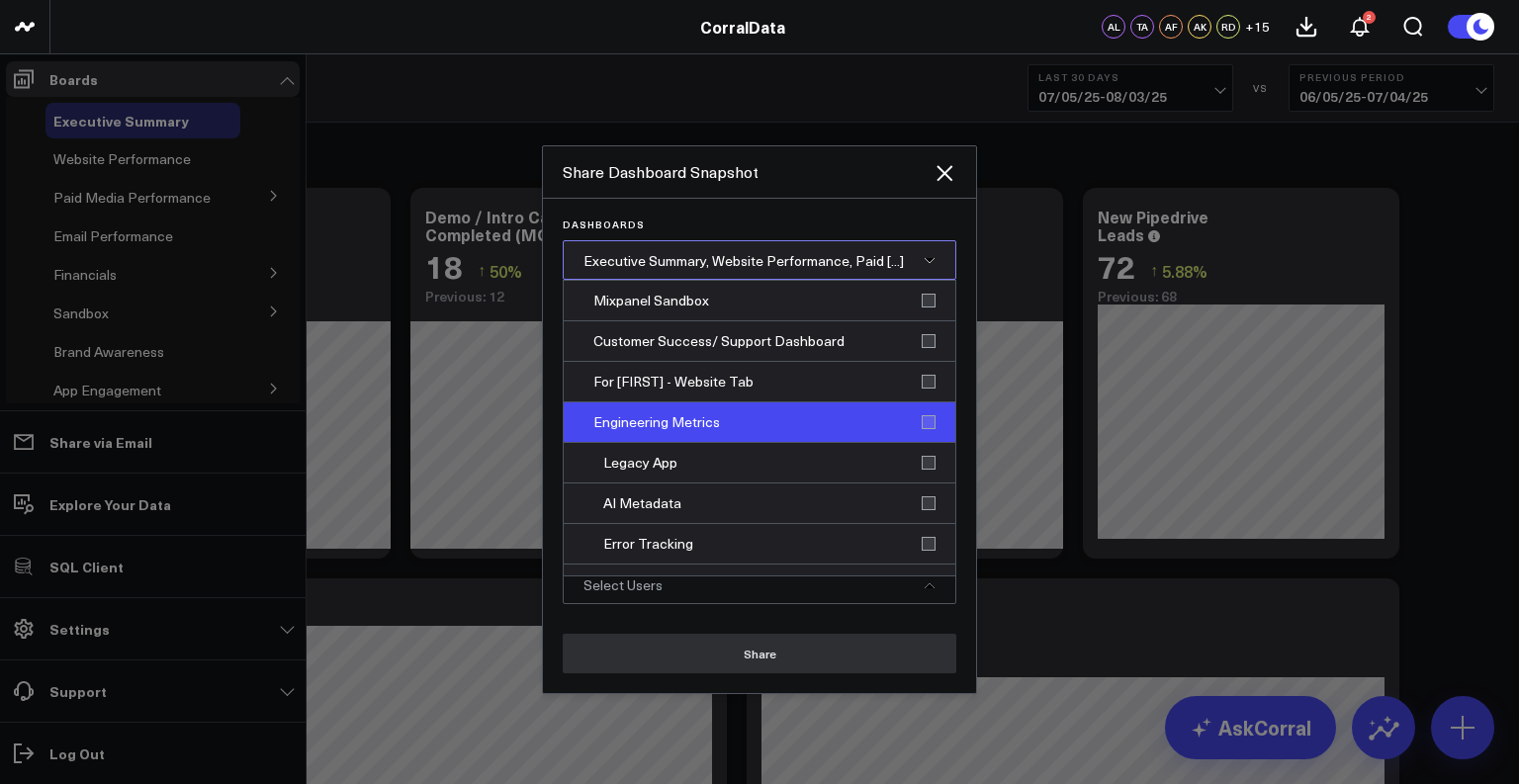 click on "Engineering Metrics" at bounding box center (760, 422) 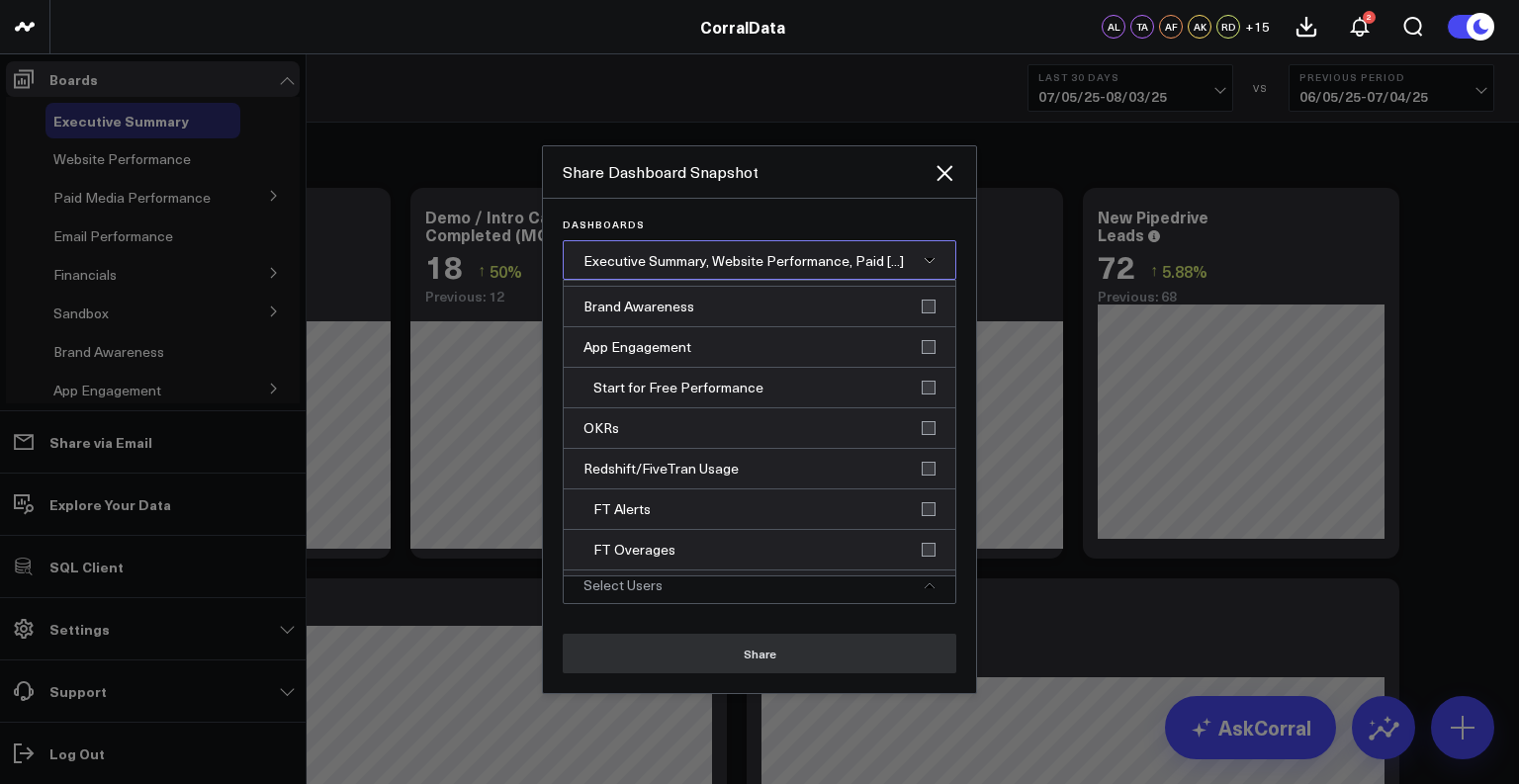 scroll, scrollTop: 1050, scrollLeft: 0, axis: vertical 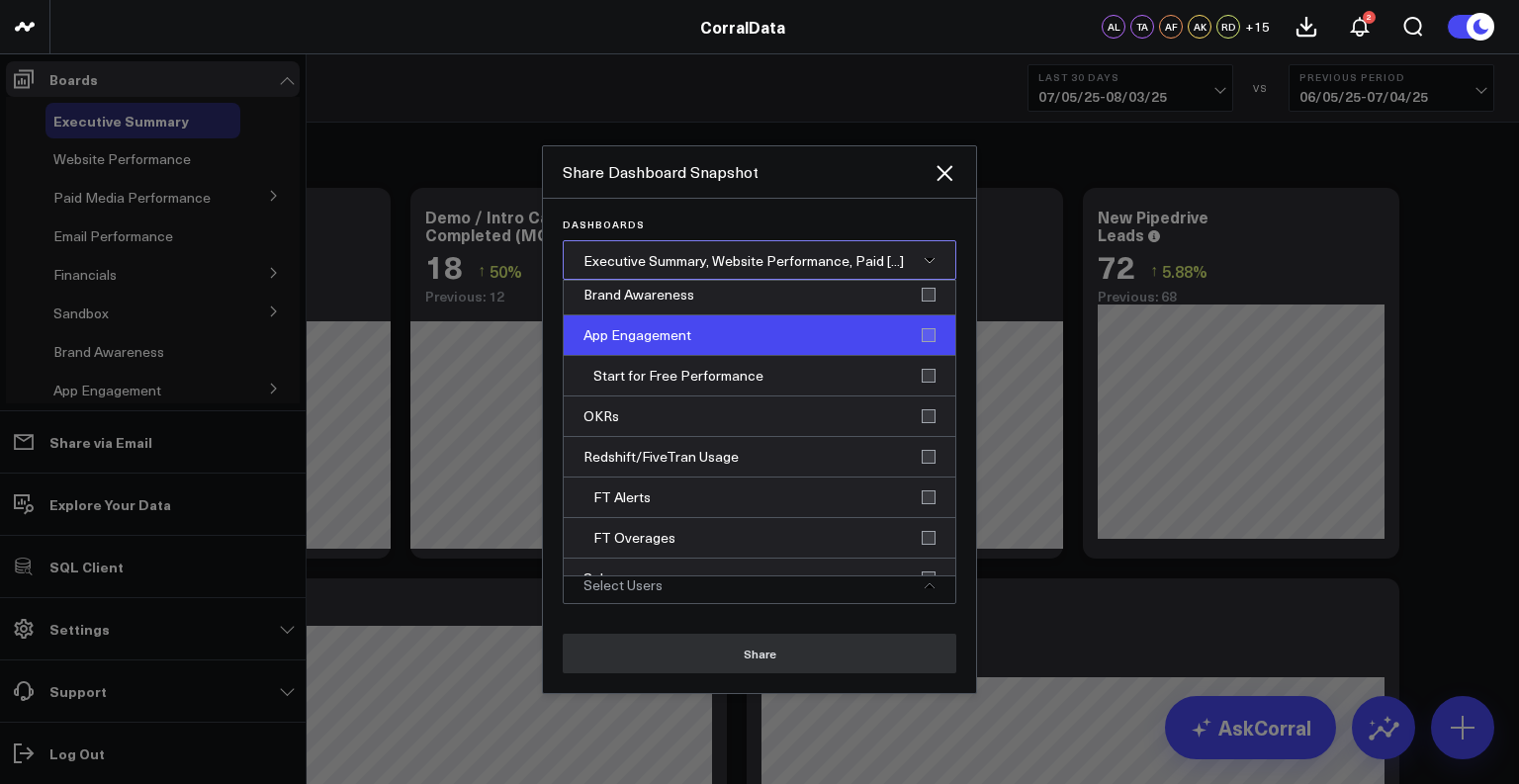 click on "App Engagement" at bounding box center (760, 335) 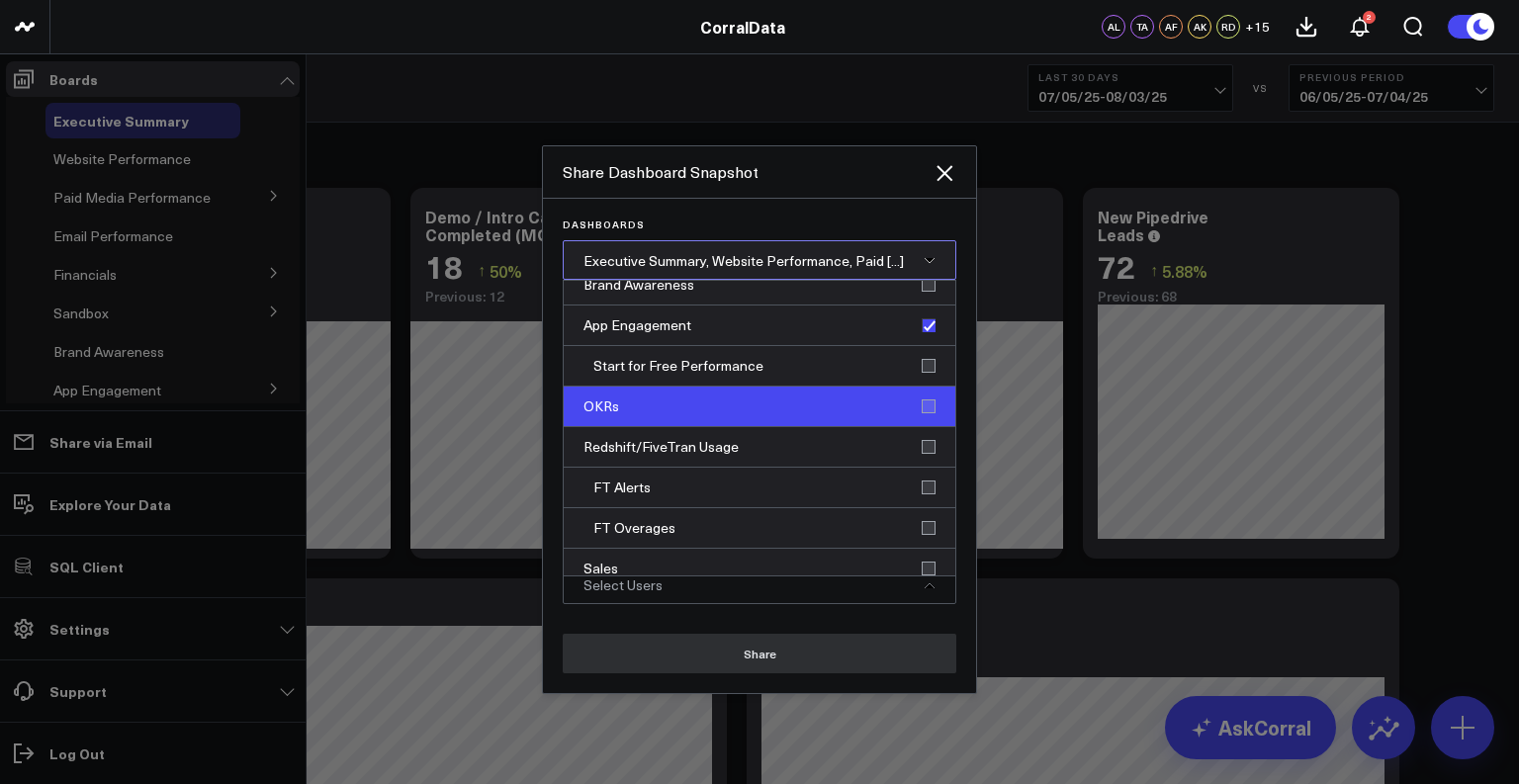 click on "OKRs" at bounding box center [760, 406] 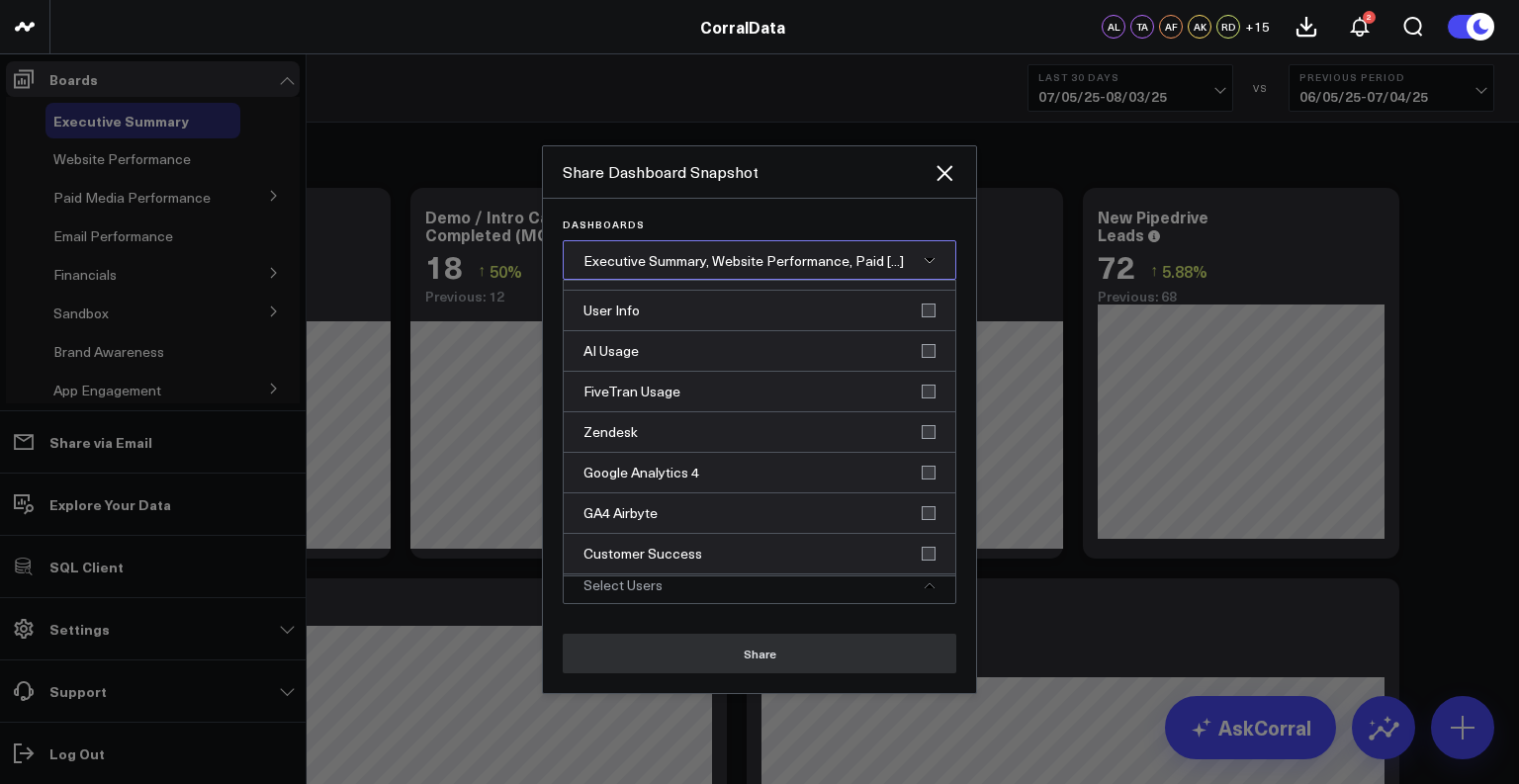 scroll, scrollTop: 1469, scrollLeft: 0, axis: vertical 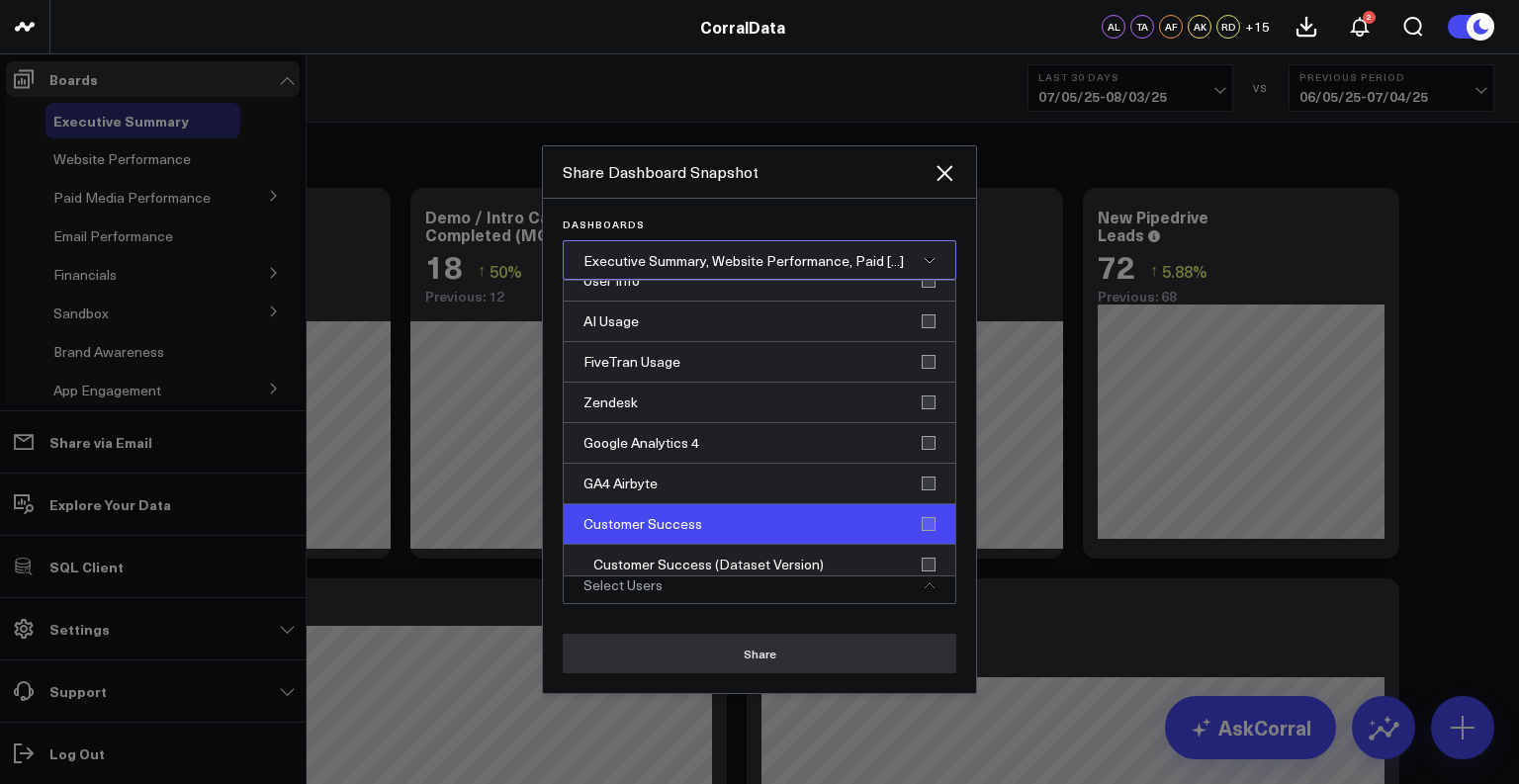 click on "Customer Success" at bounding box center (760, 524) 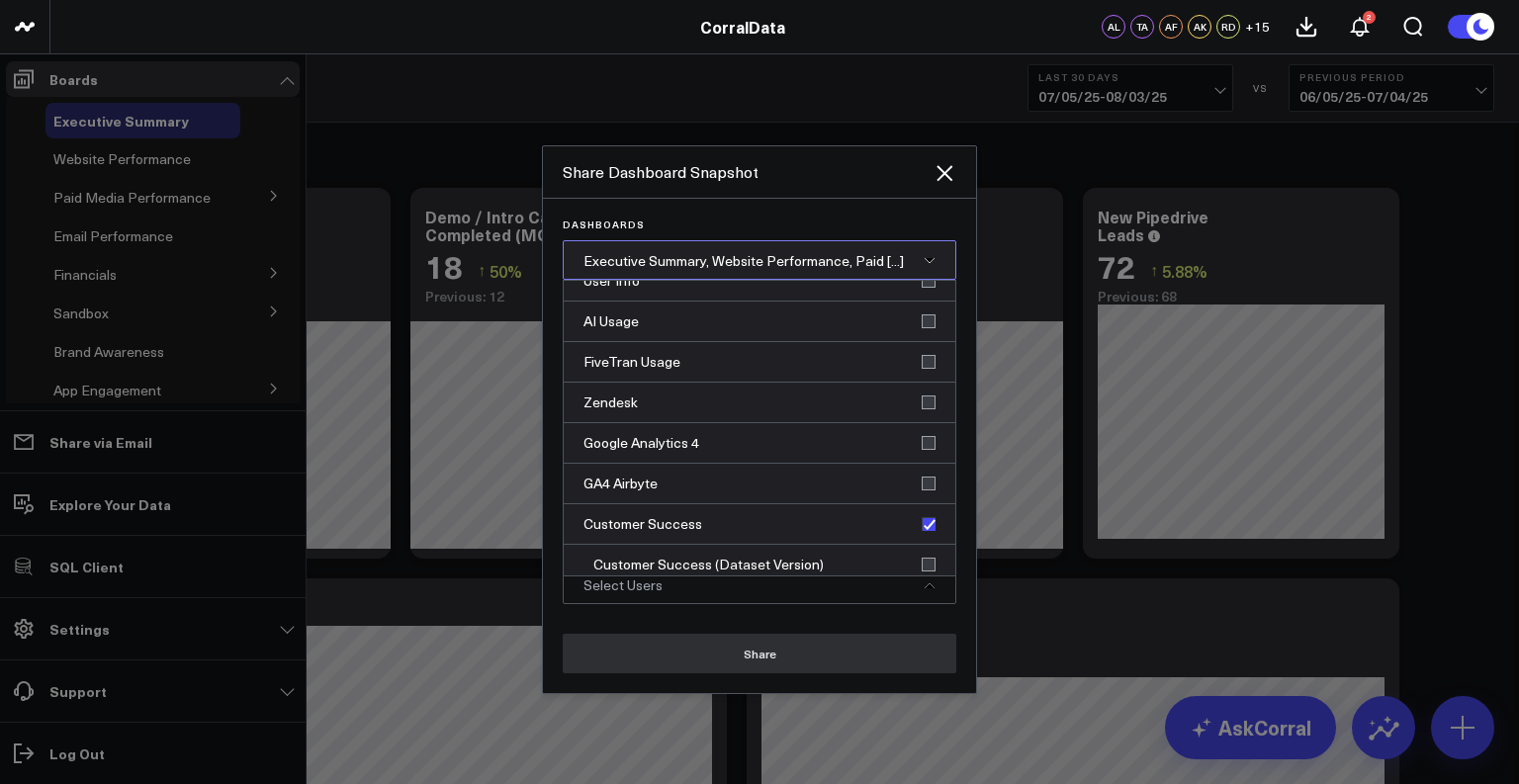 click on "Executive Summary, Website Performance, Paid [...]" at bounding box center (744, 260) 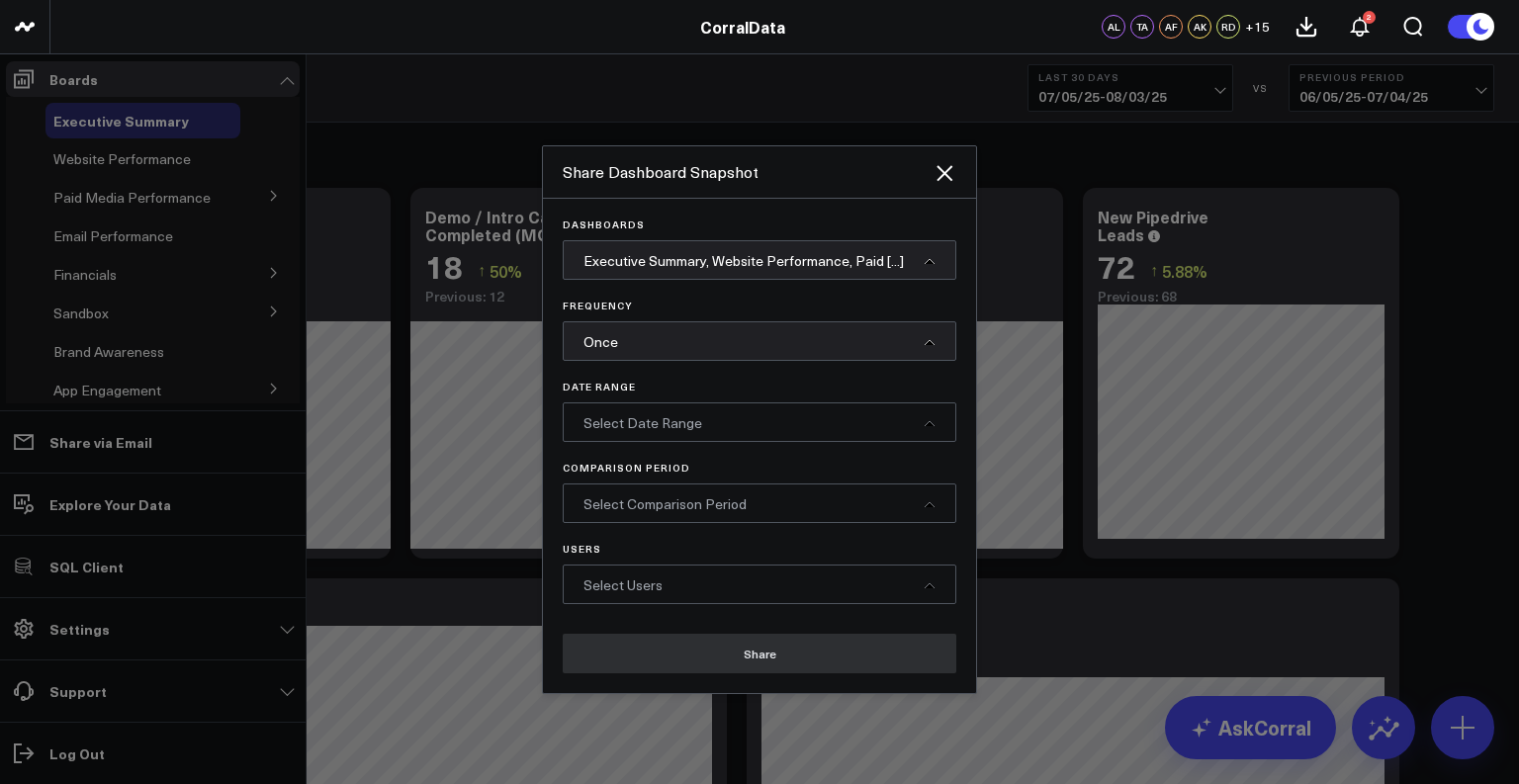 click on "Once" at bounding box center [760, 341] 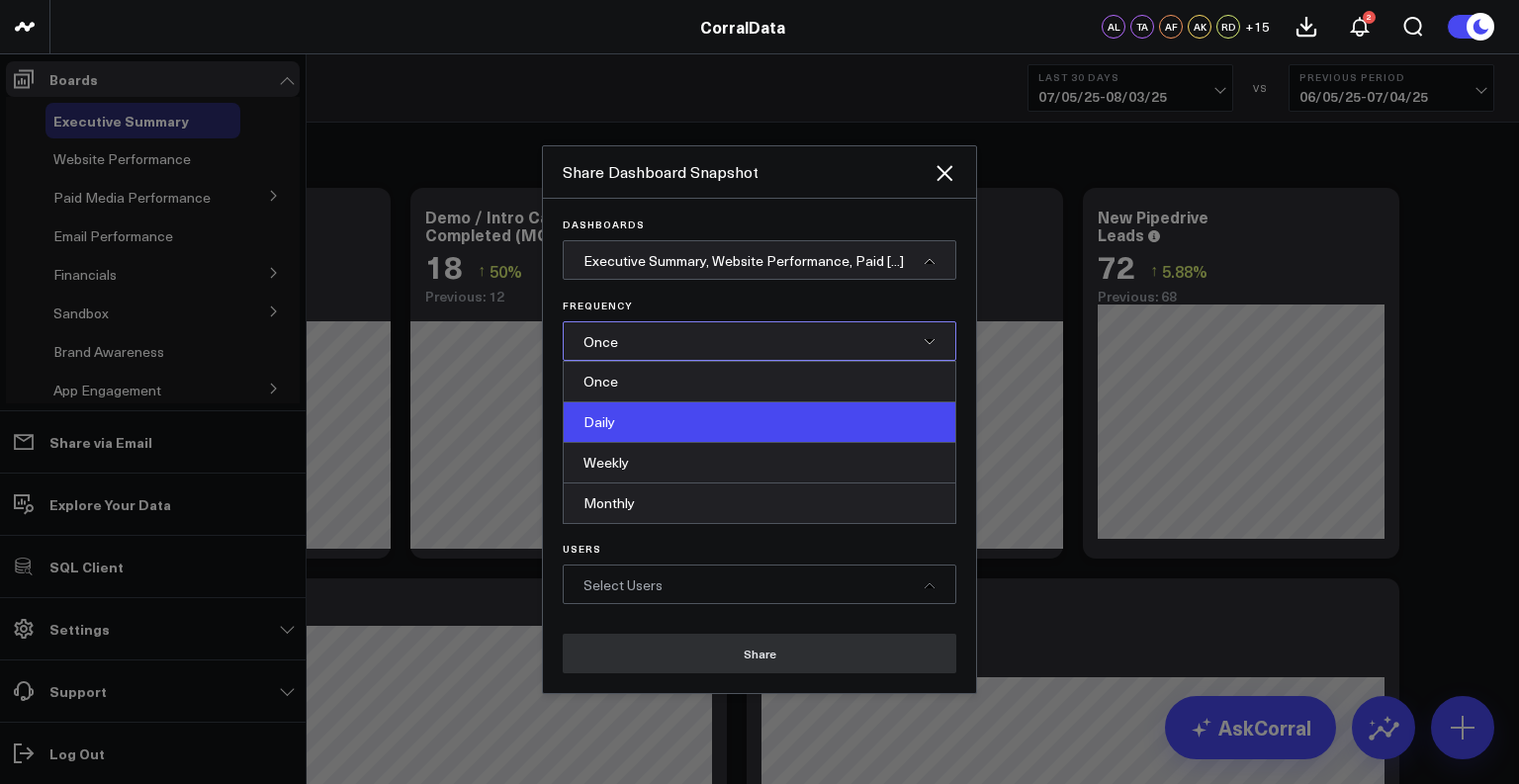 click on "Daily" at bounding box center [760, 422] 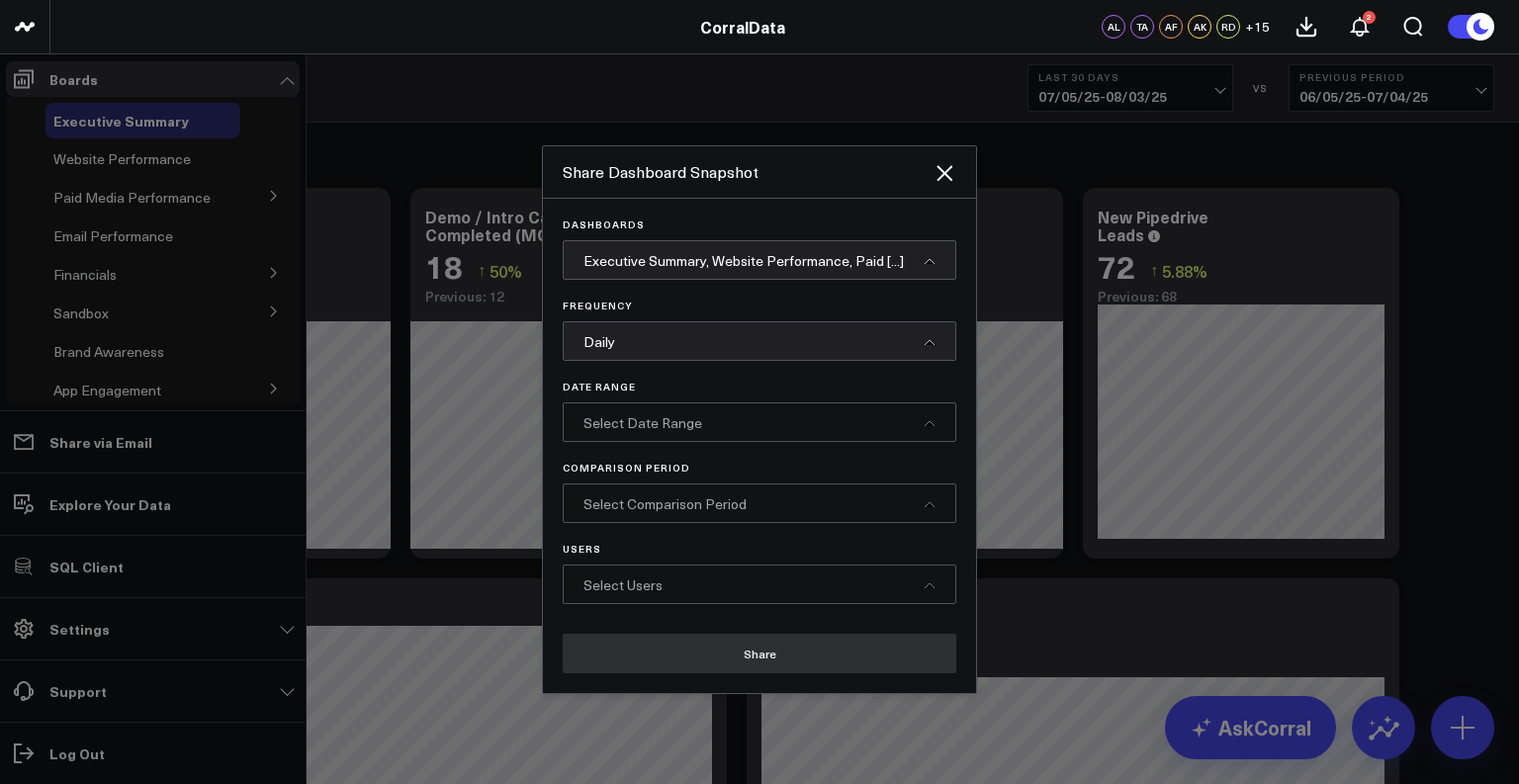 click on "Select Date Range" at bounding box center [643, 422] 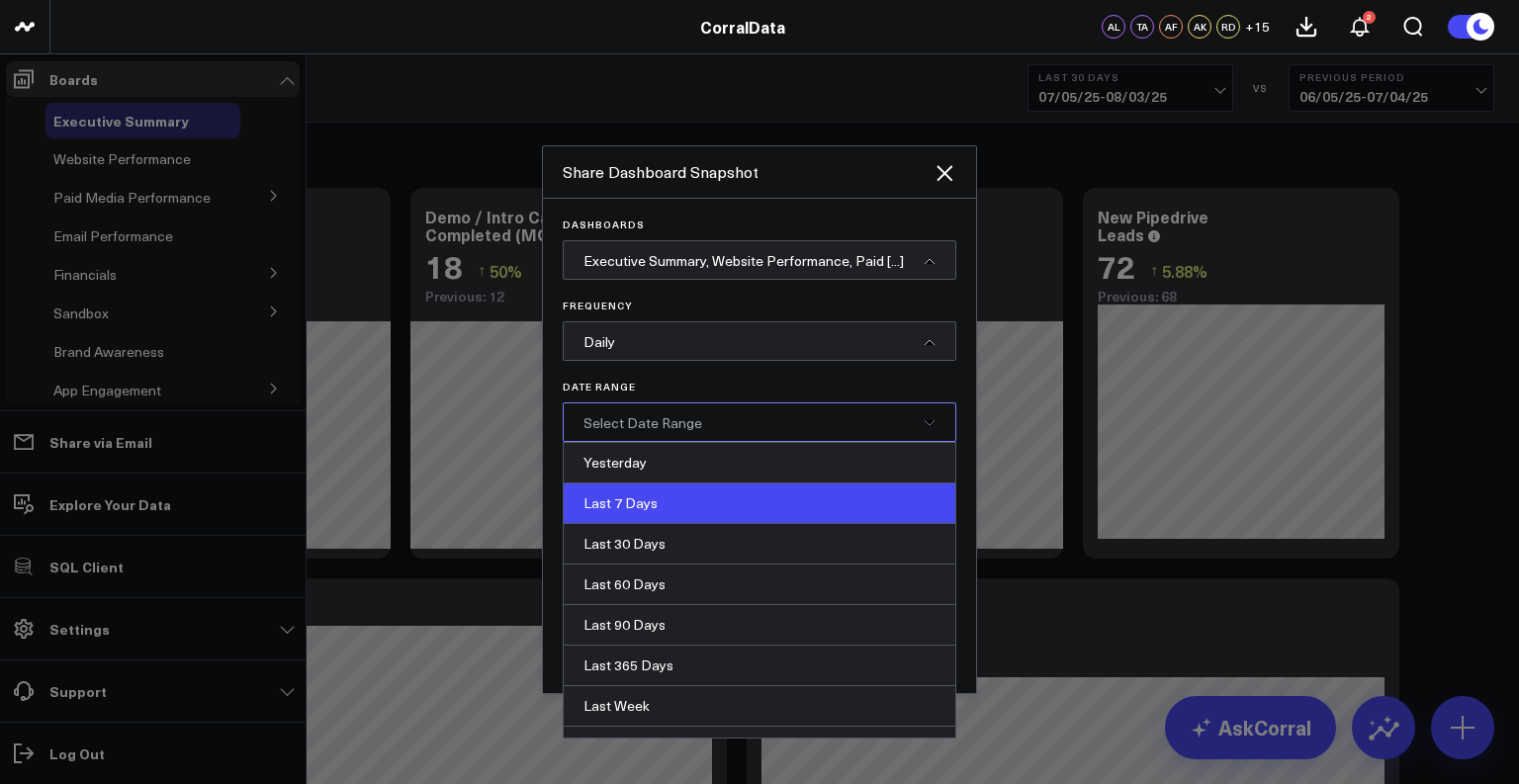 click on "Last 7 Days" at bounding box center (760, 503) 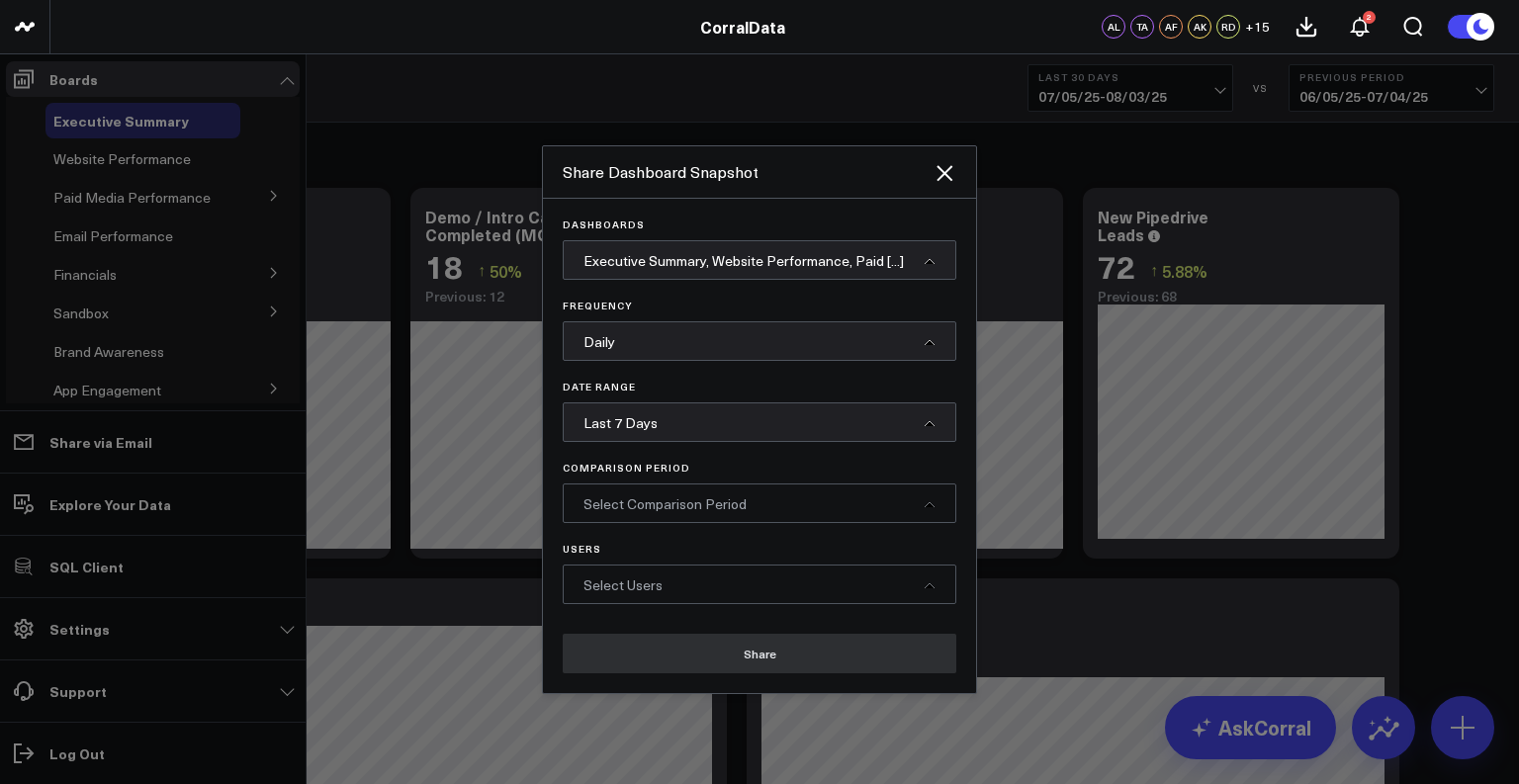 click on "Select Comparison Period" at bounding box center [665, 503] 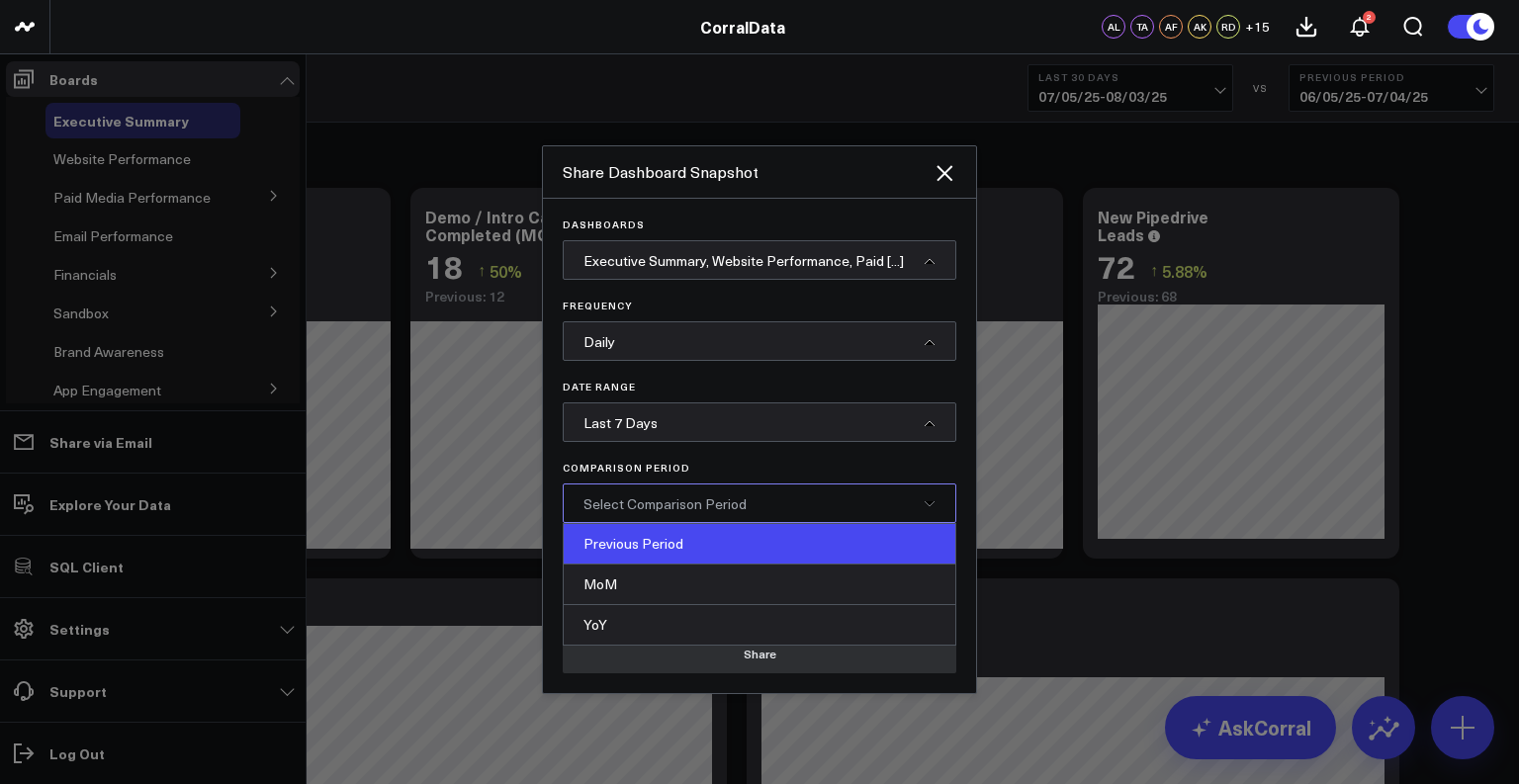 click on "Previous Period" at bounding box center (760, 544) 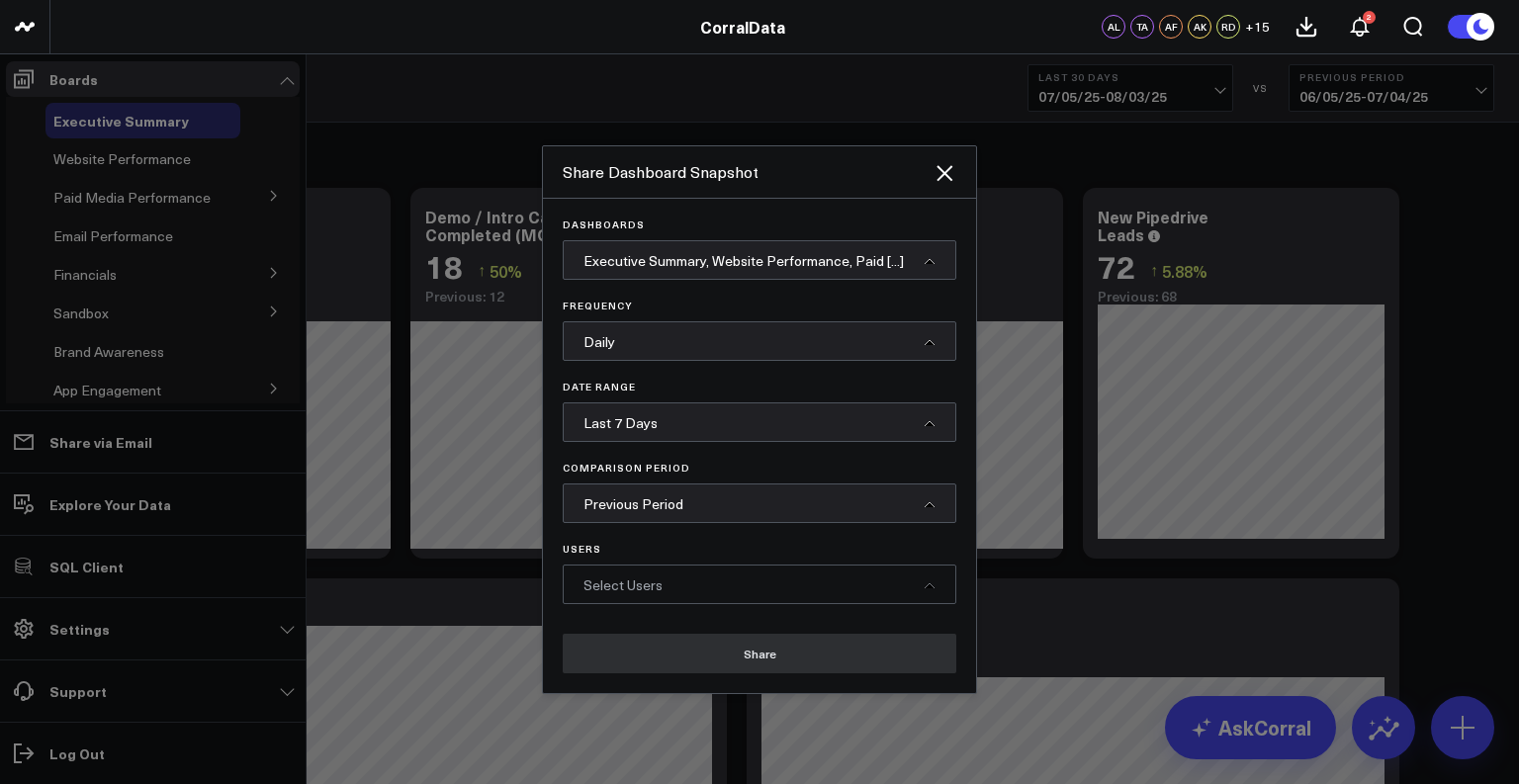 drag, startPoint x: 670, startPoint y: 594, endPoint x: 658, endPoint y: 590, distance: 12.649111 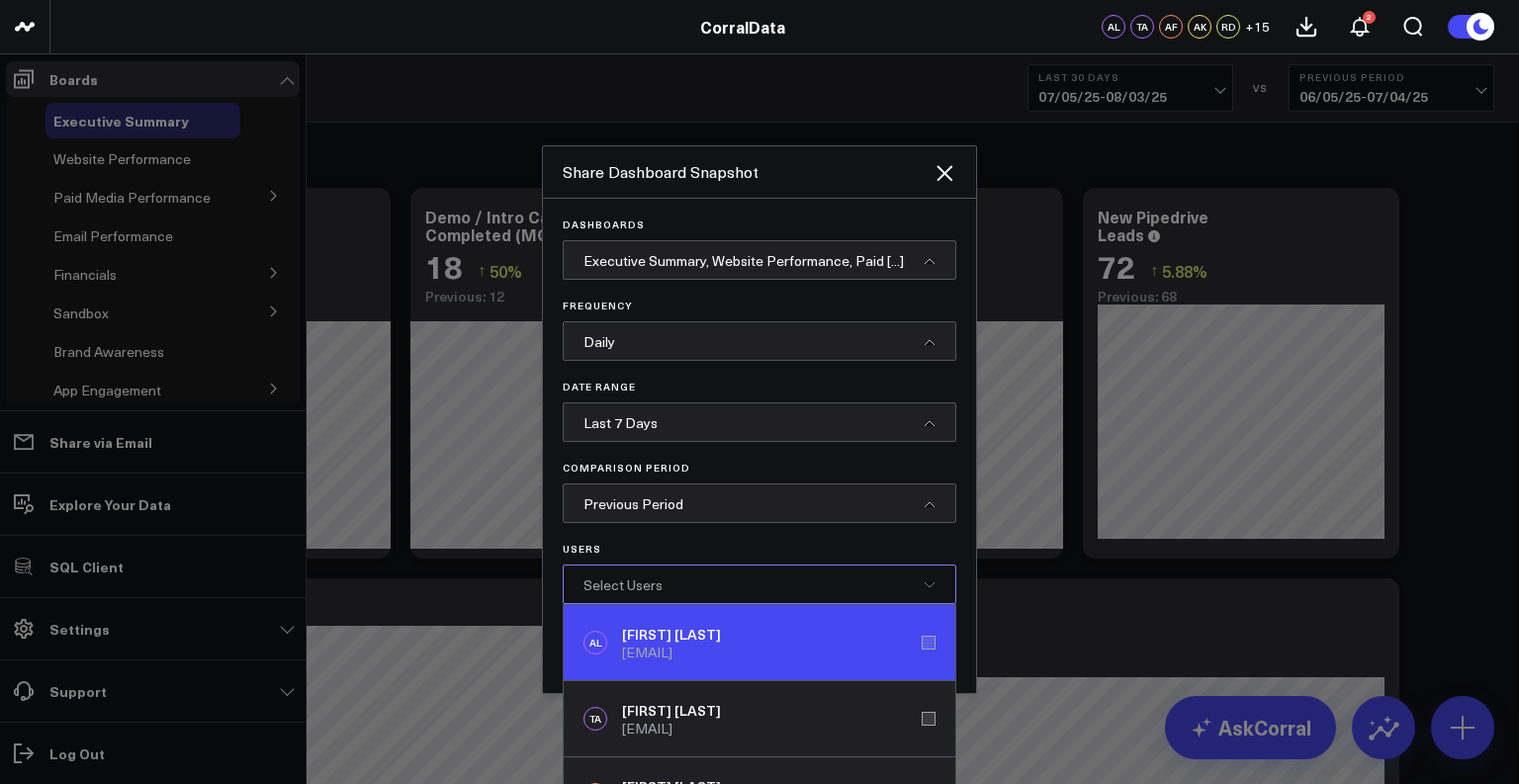 click on "alex@corraldata.com" at bounding box center [671, 653] 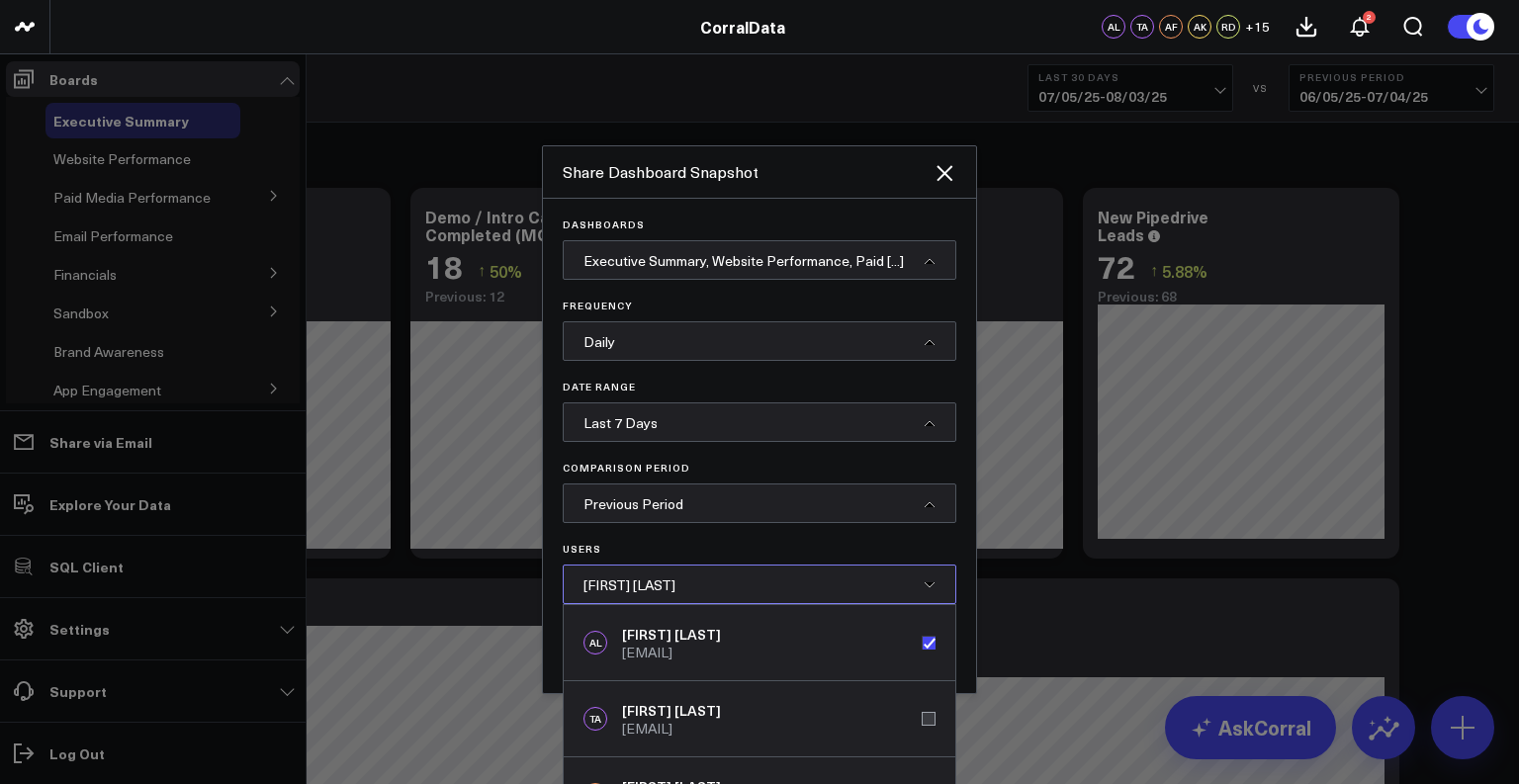 click on "Alex Lirtsman" at bounding box center (760, 584) 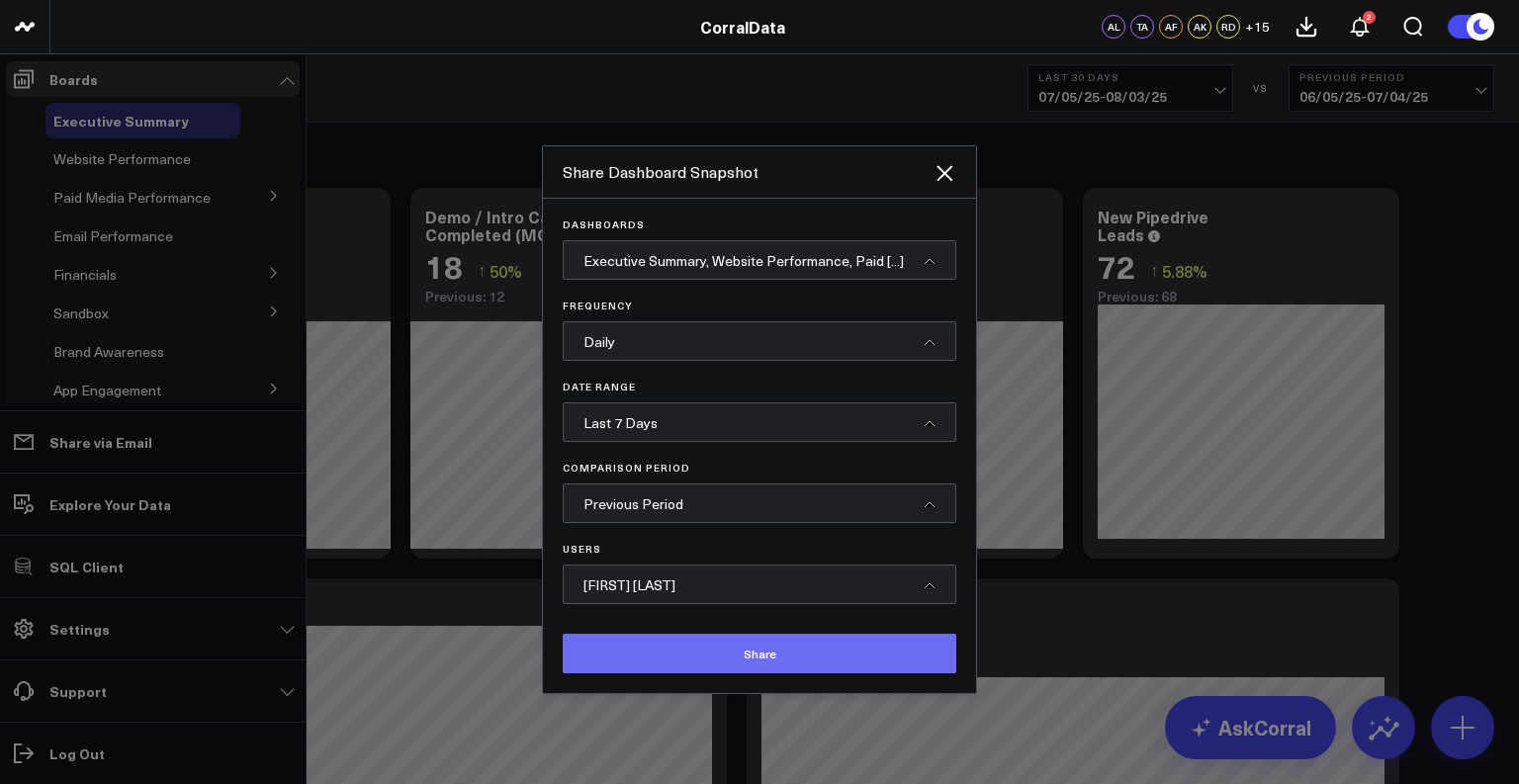 click on "Share" at bounding box center (760, 653) 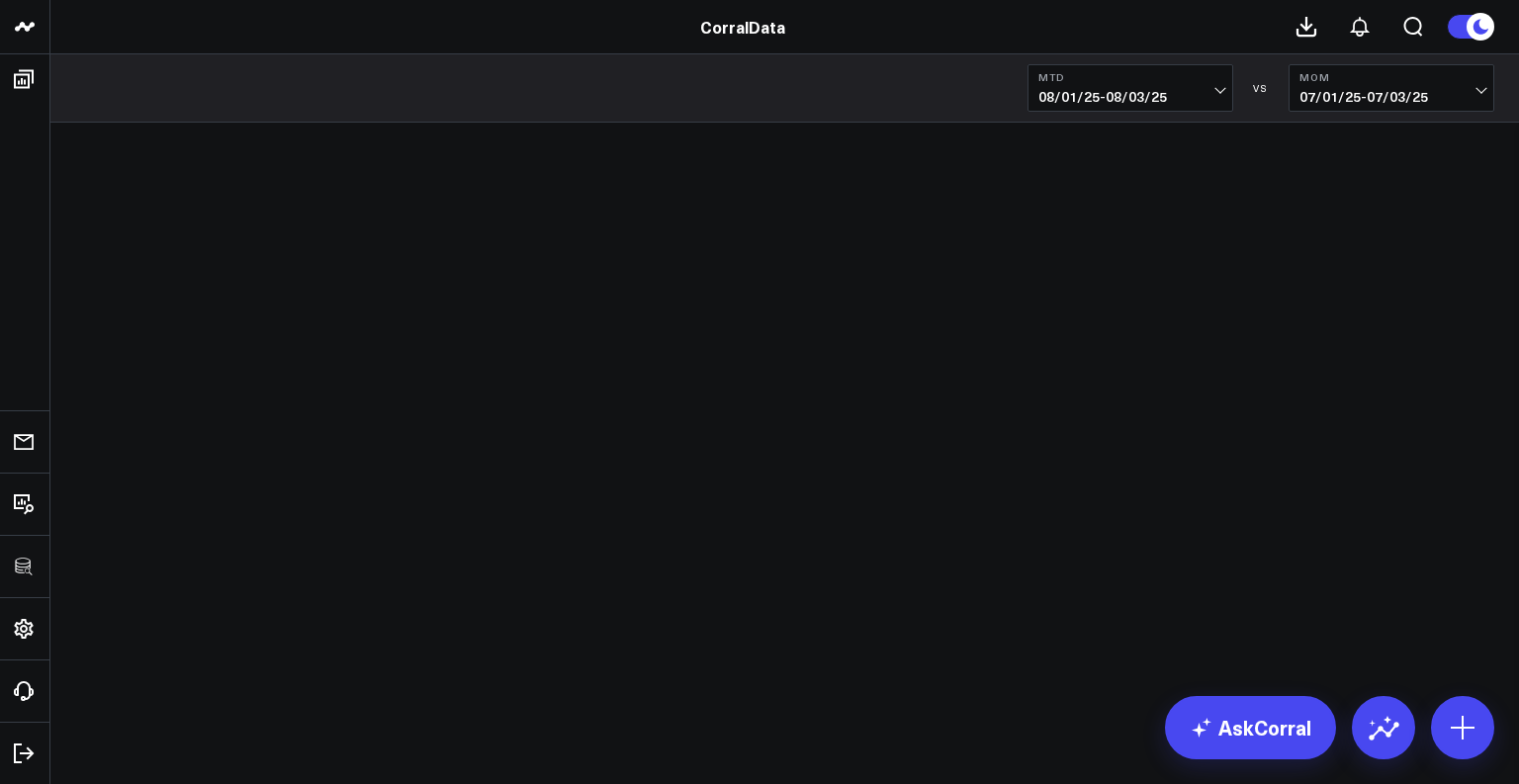 scroll, scrollTop: 0, scrollLeft: 0, axis: both 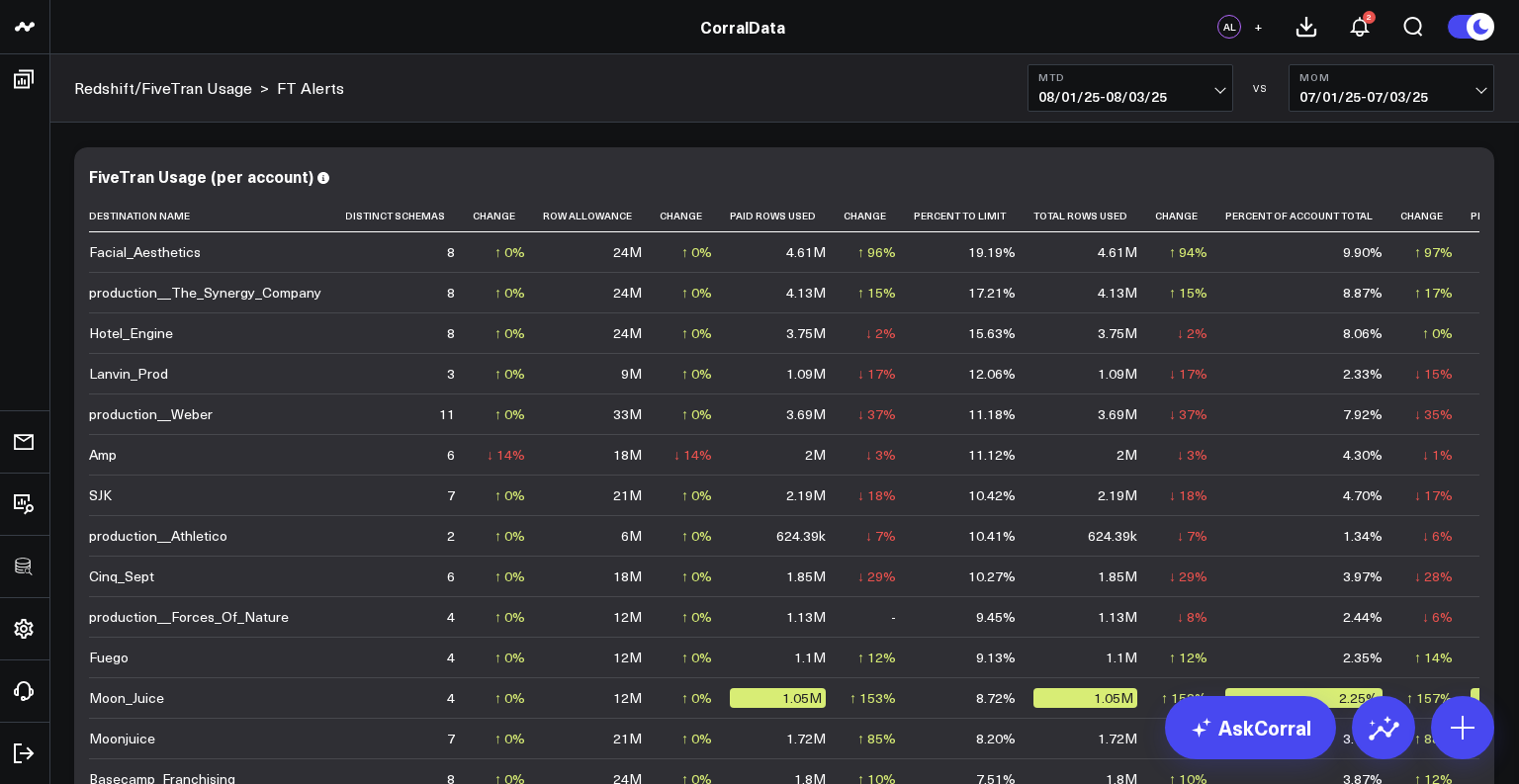 click on "08/01/25  -  08/03/25" at bounding box center (1130, 97) 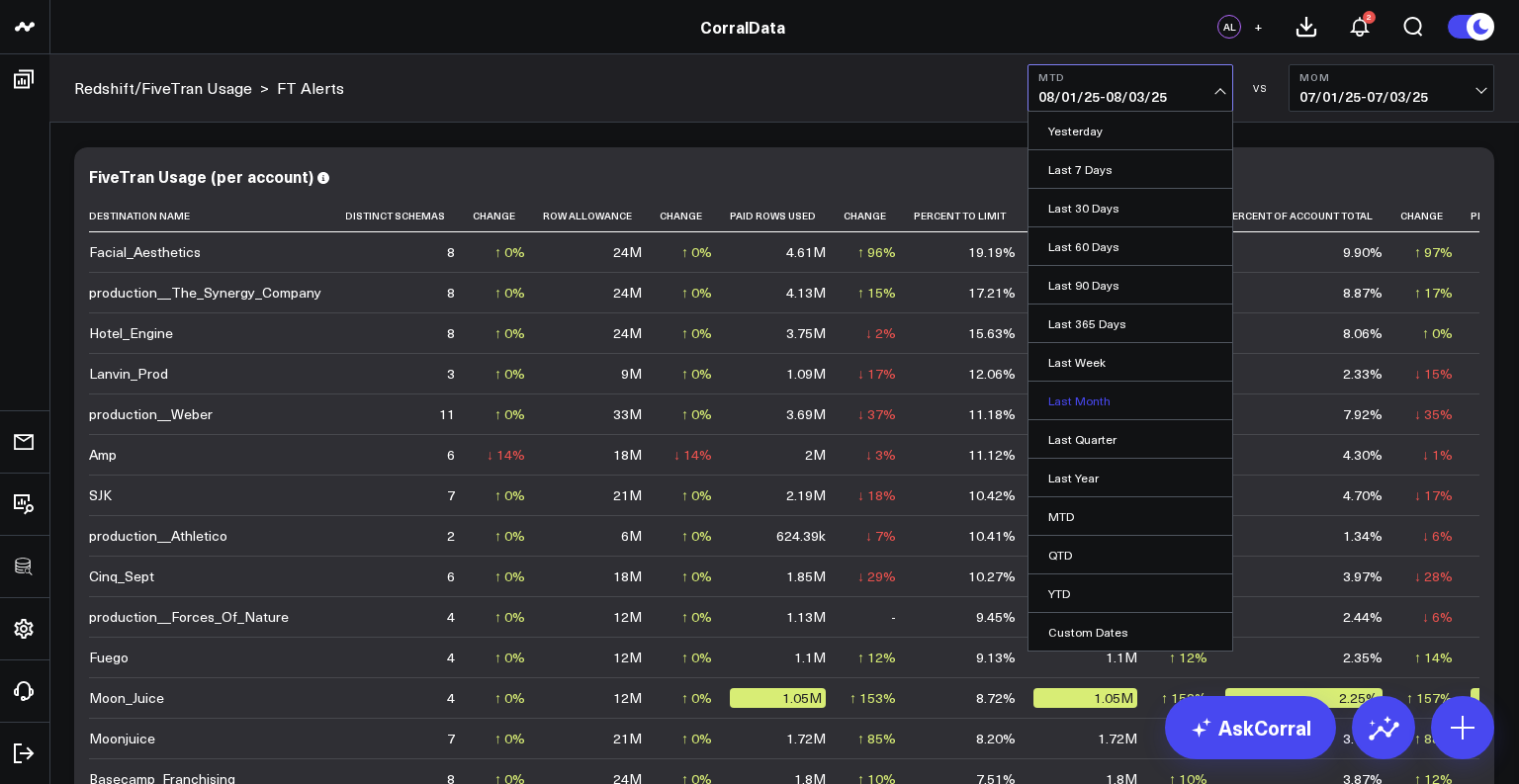 click on "Last Month" at bounding box center (1130, 400) 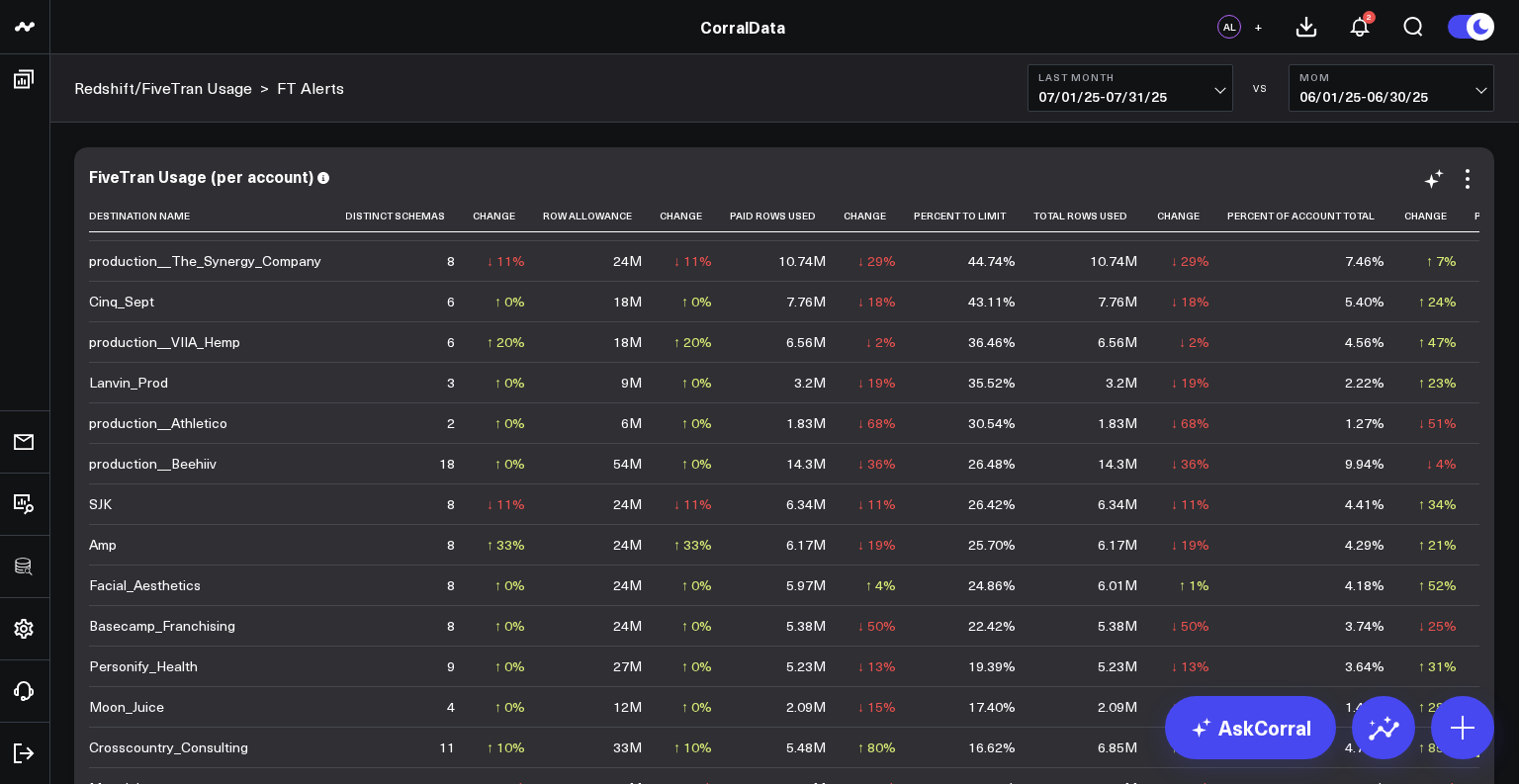 scroll, scrollTop: 0, scrollLeft: 1, axis: horizontal 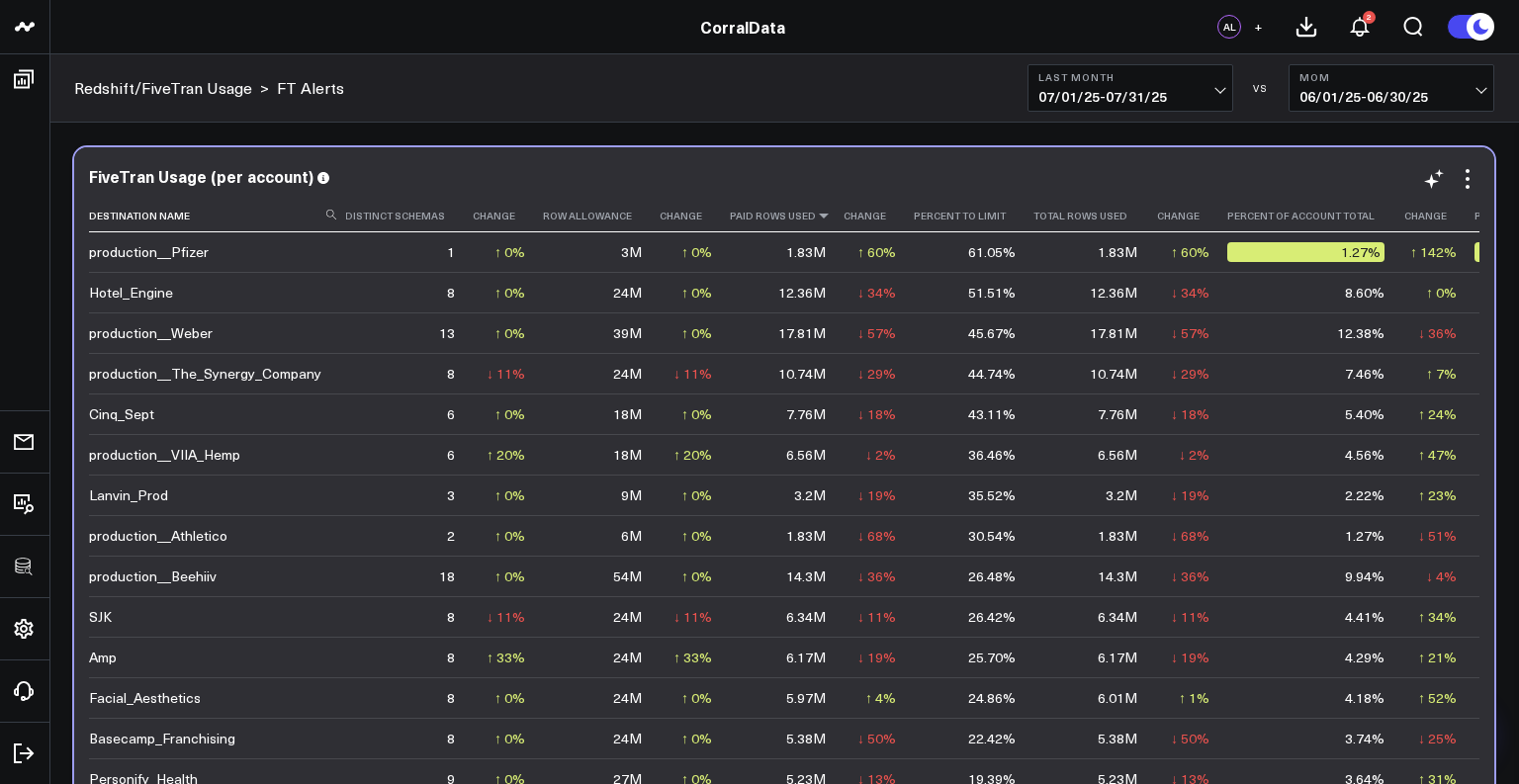 click at bounding box center [824, 216] 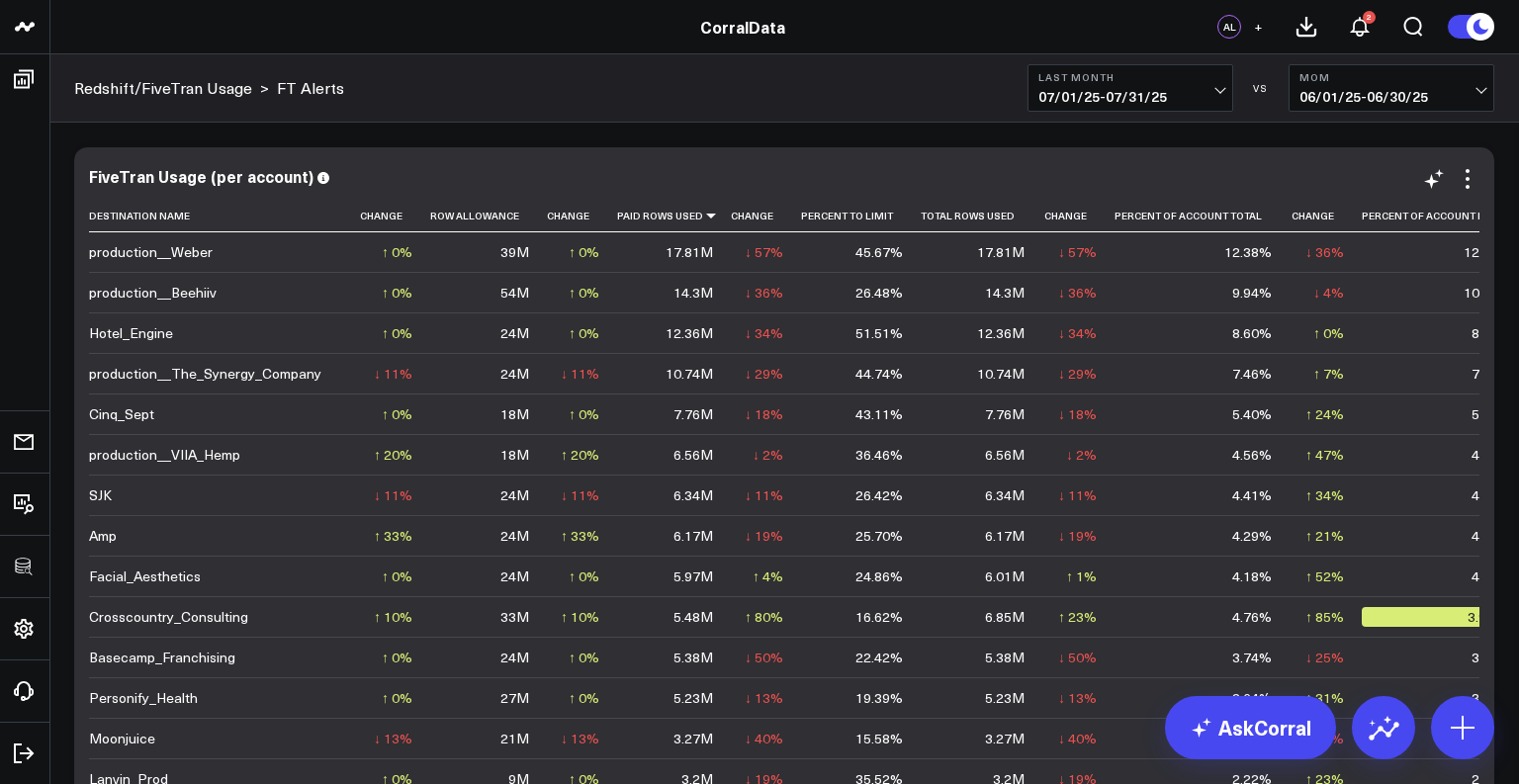 scroll, scrollTop: 0, scrollLeft: 0, axis: both 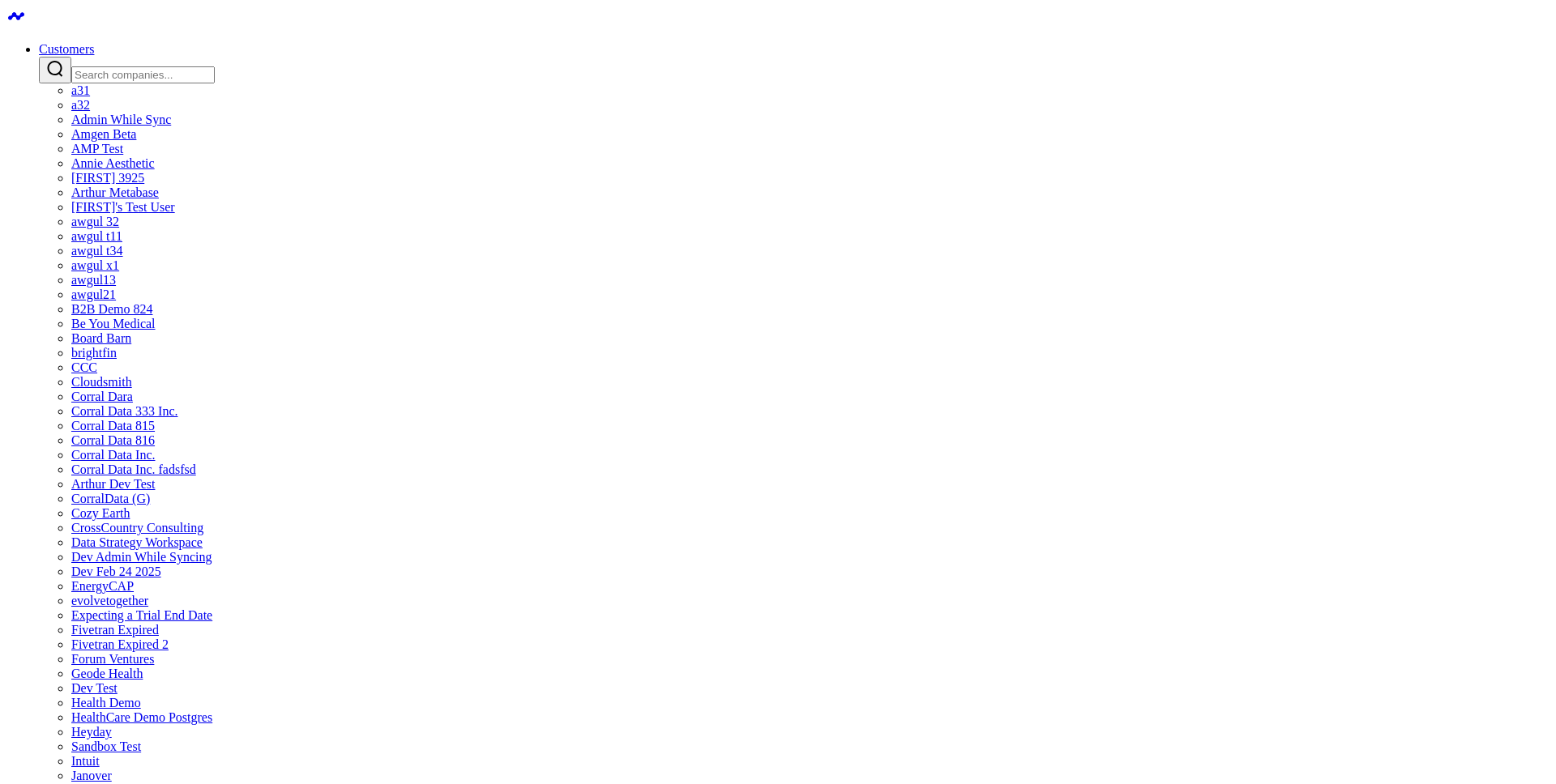 click on "Retail Demo" at bounding box center [71, 1519] 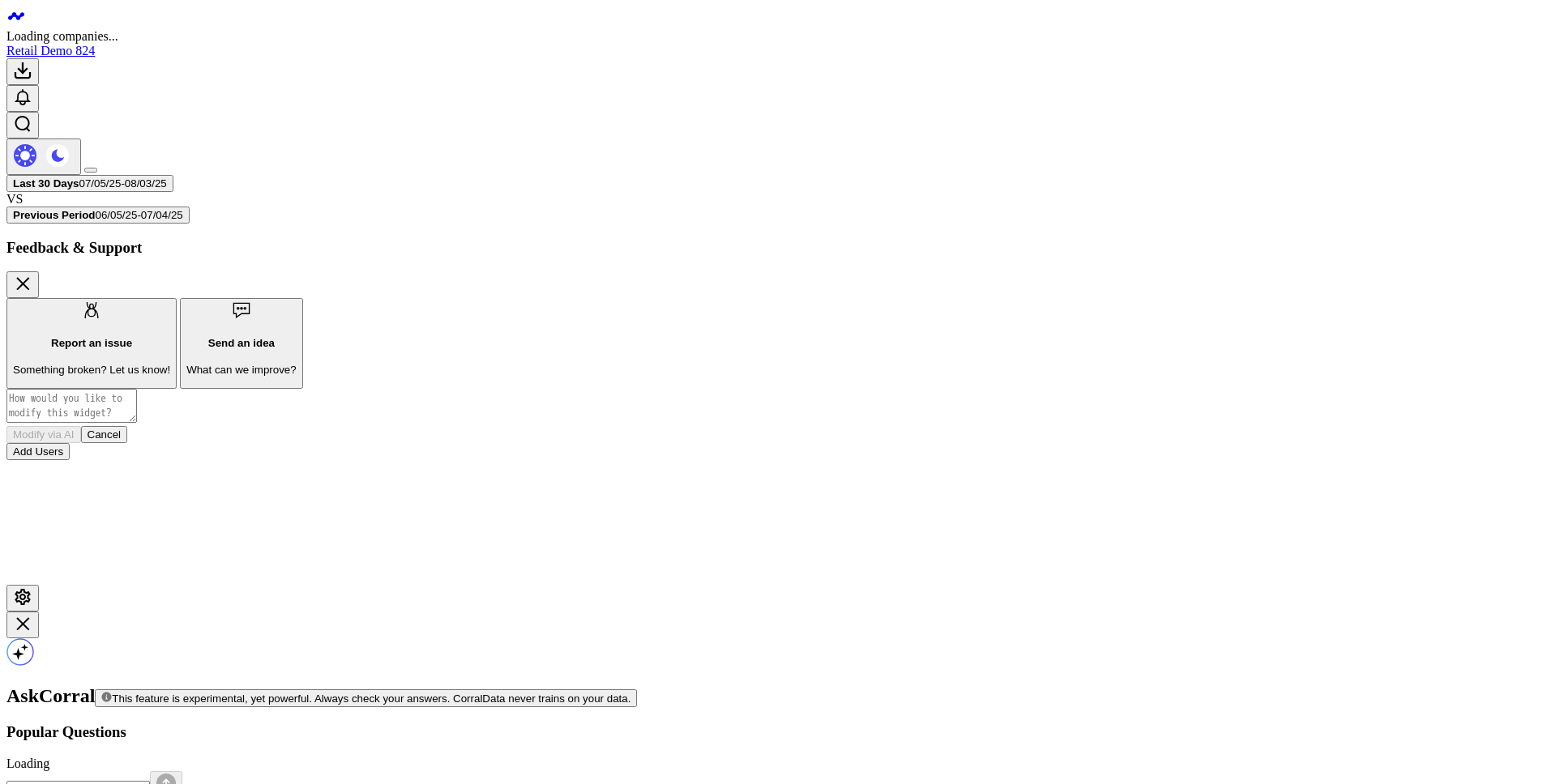 scroll, scrollTop: 0, scrollLeft: 0, axis: both 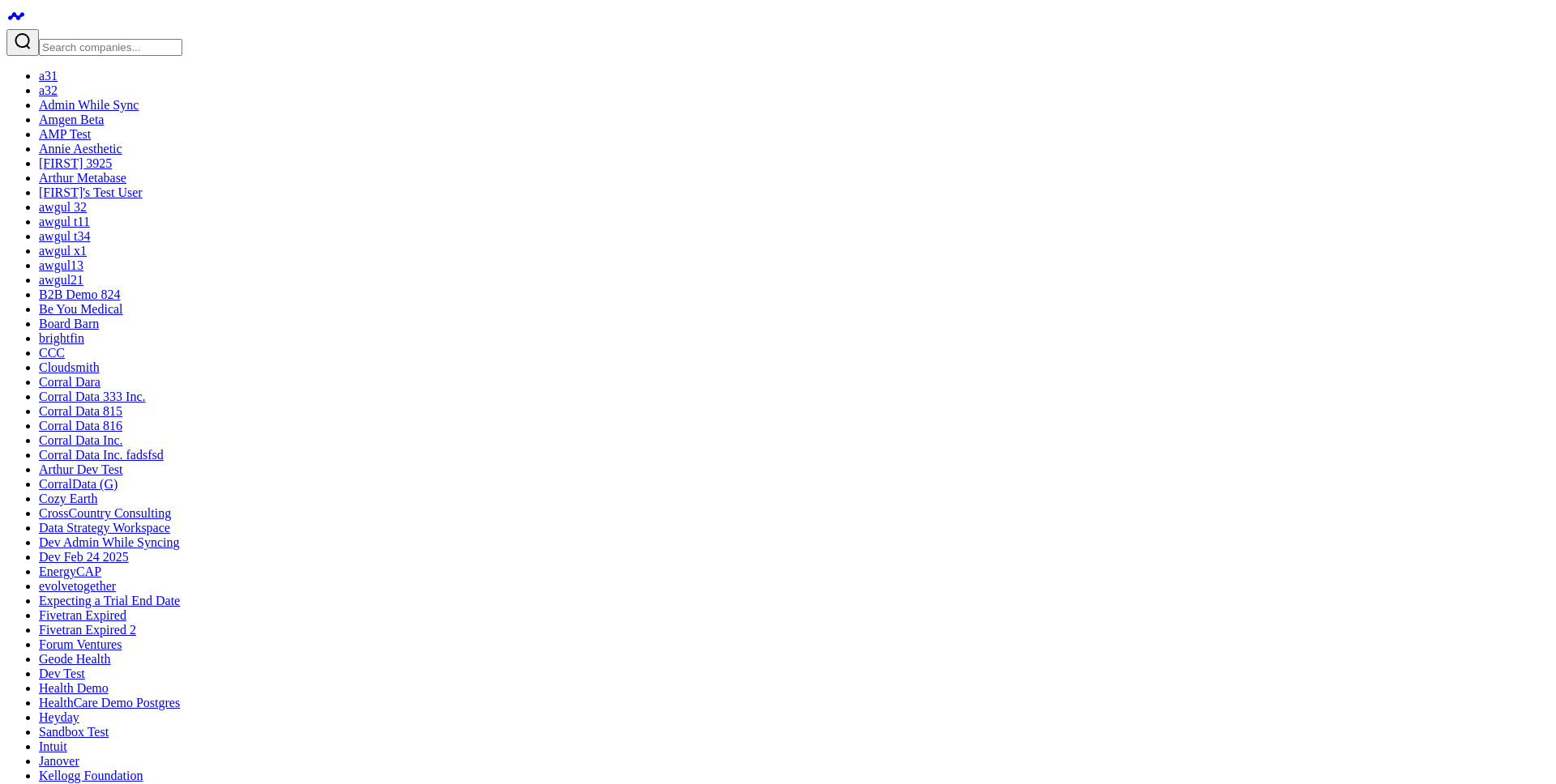 click on "TEST" at bounding box center [22, 2987] 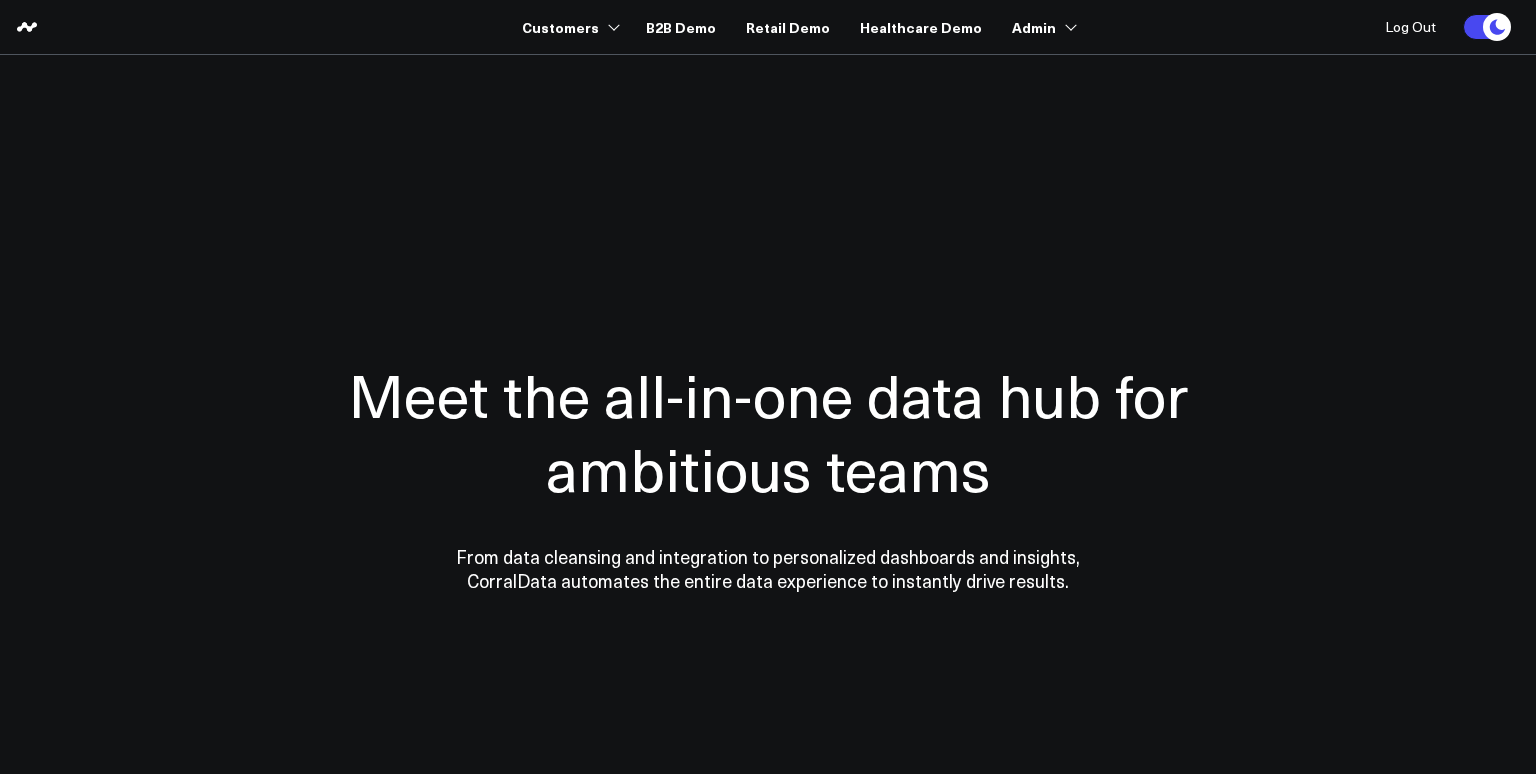 scroll, scrollTop: 0, scrollLeft: 0, axis: both 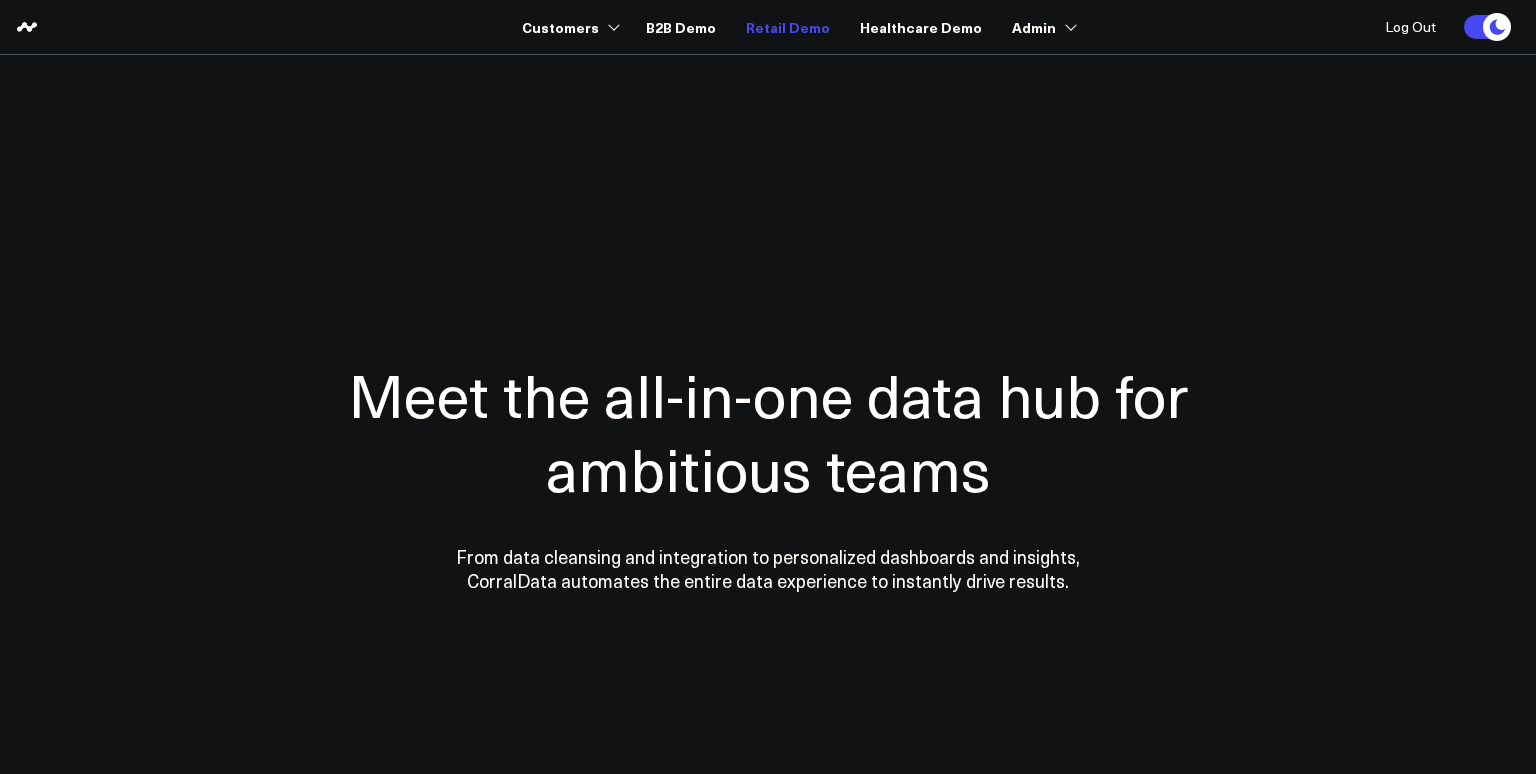 click on "Retail Demo" at bounding box center (788, 27) 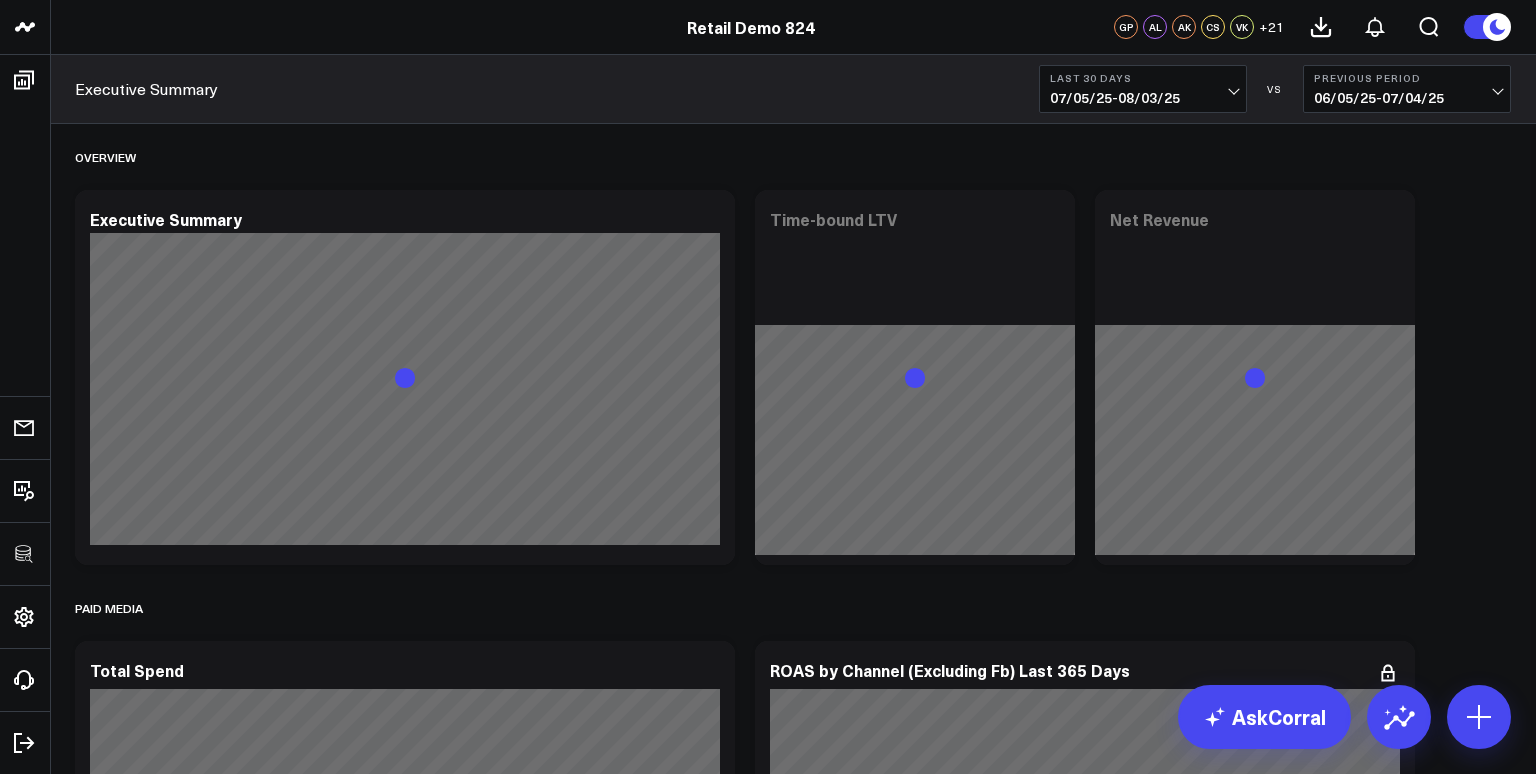 scroll, scrollTop: 0, scrollLeft: 0, axis: both 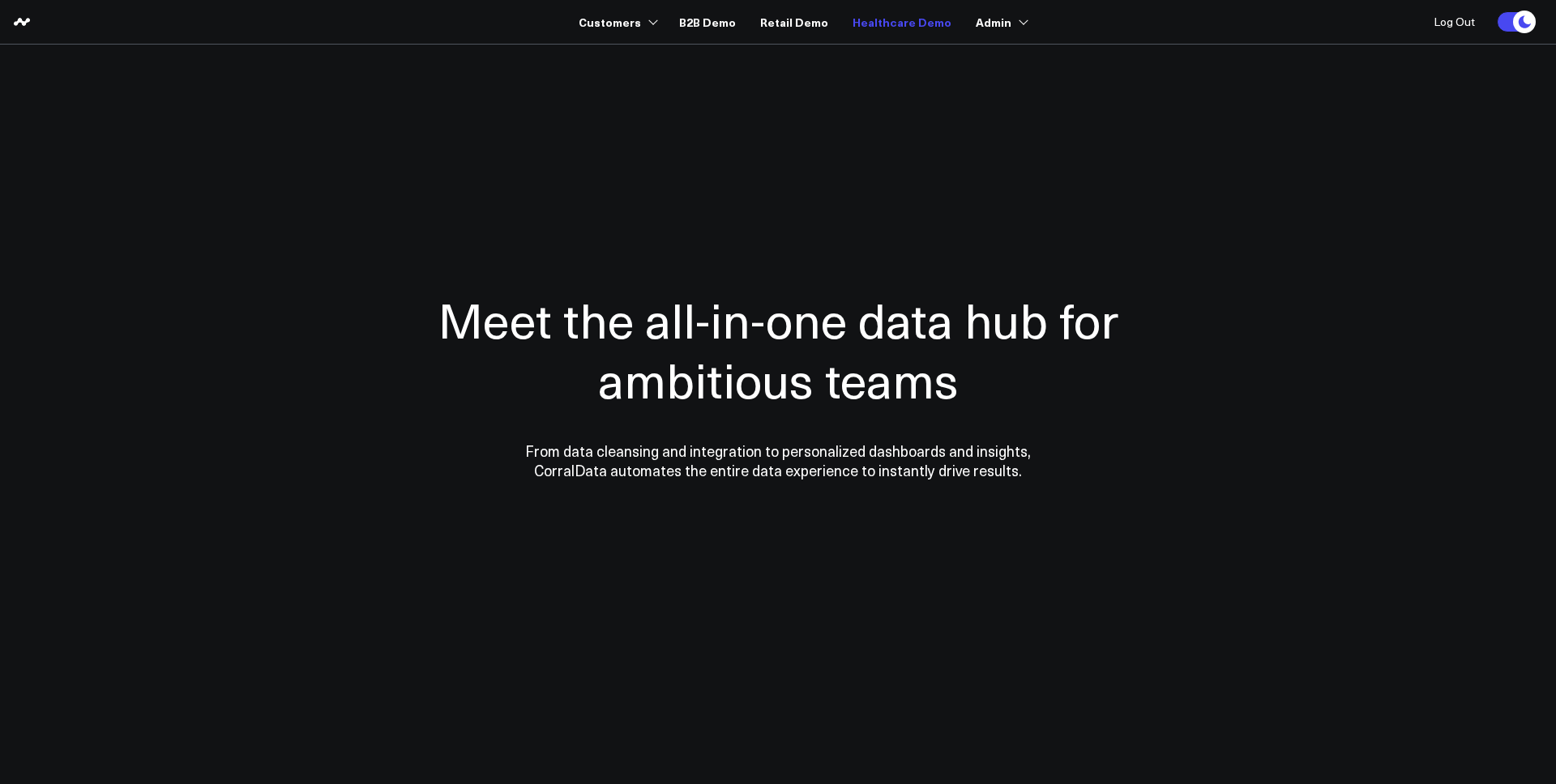 click on "Healthcare Demo" at bounding box center (902, 22) 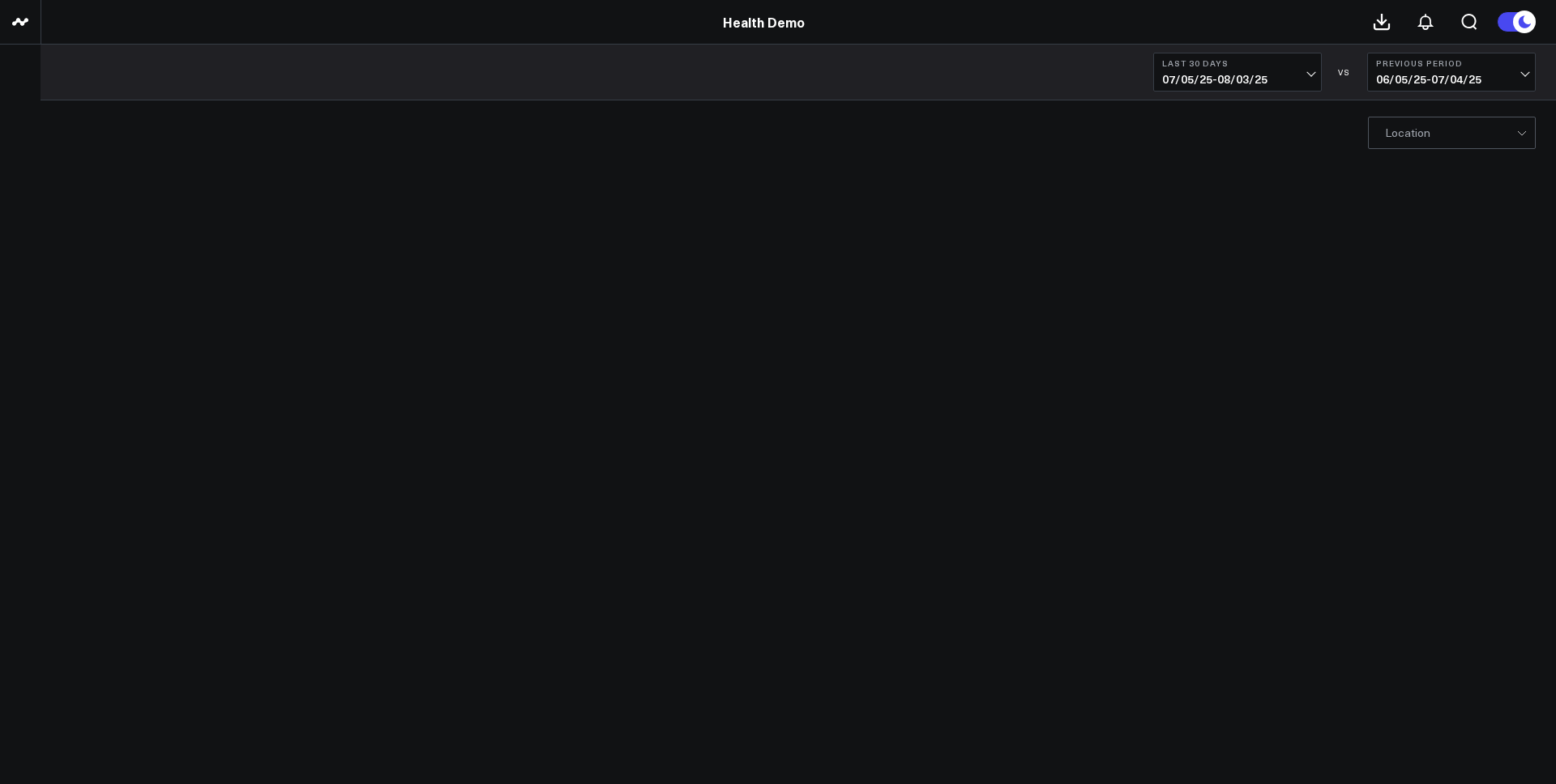 scroll, scrollTop: 0, scrollLeft: 0, axis: both 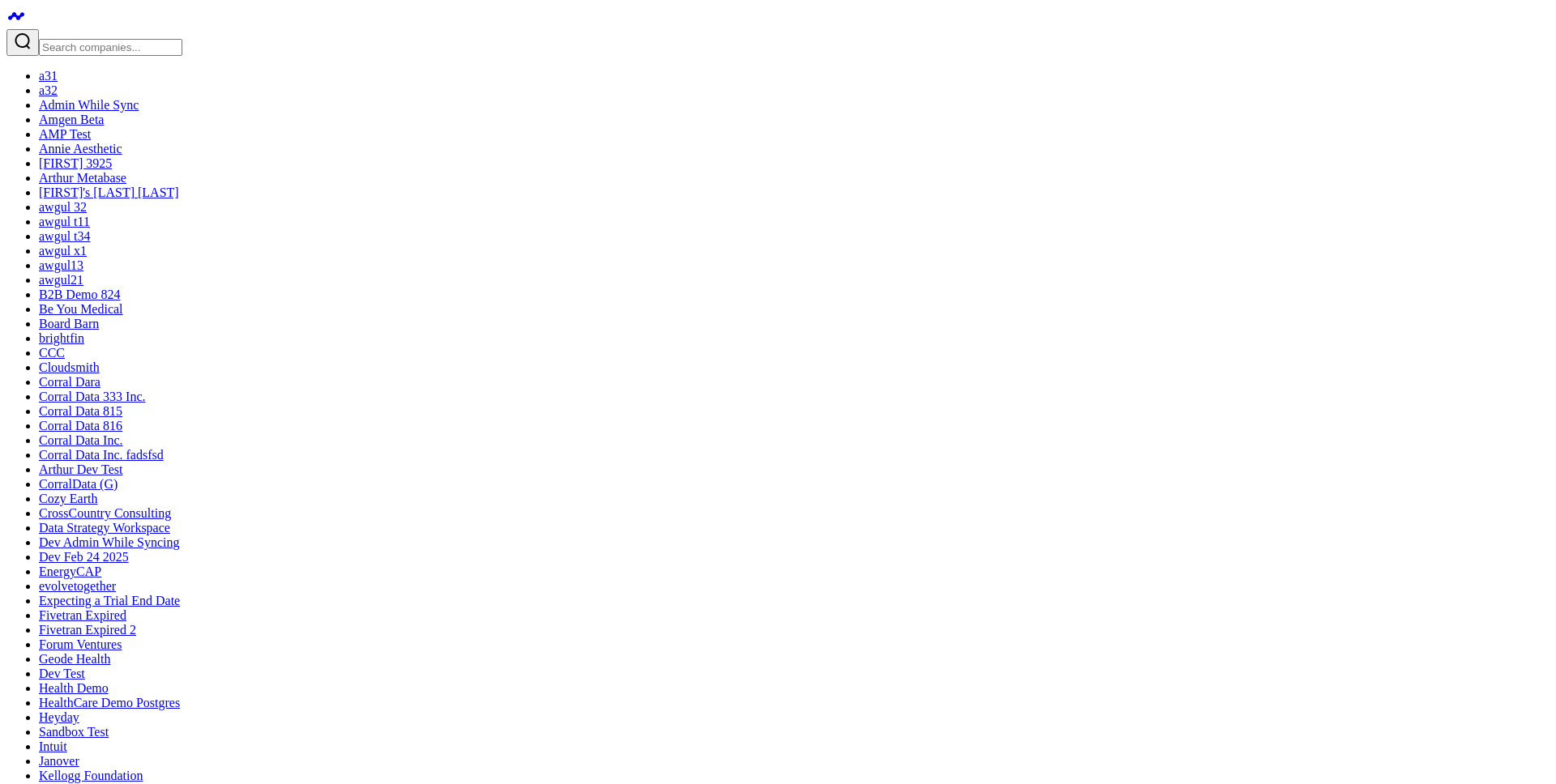 click at bounding box center (769, 2955) 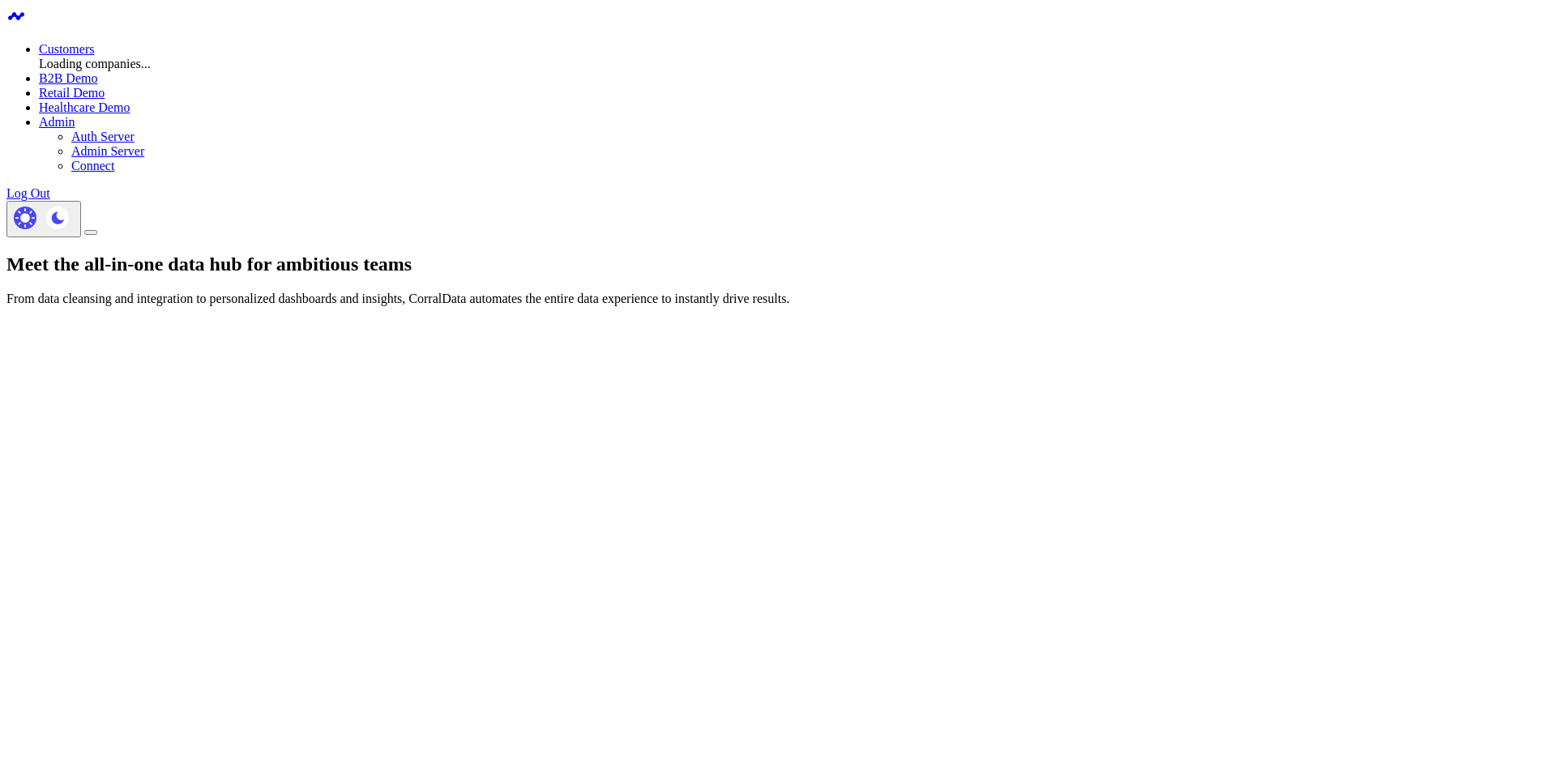 scroll, scrollTop: 0, scrollLeft: 0, axis: both 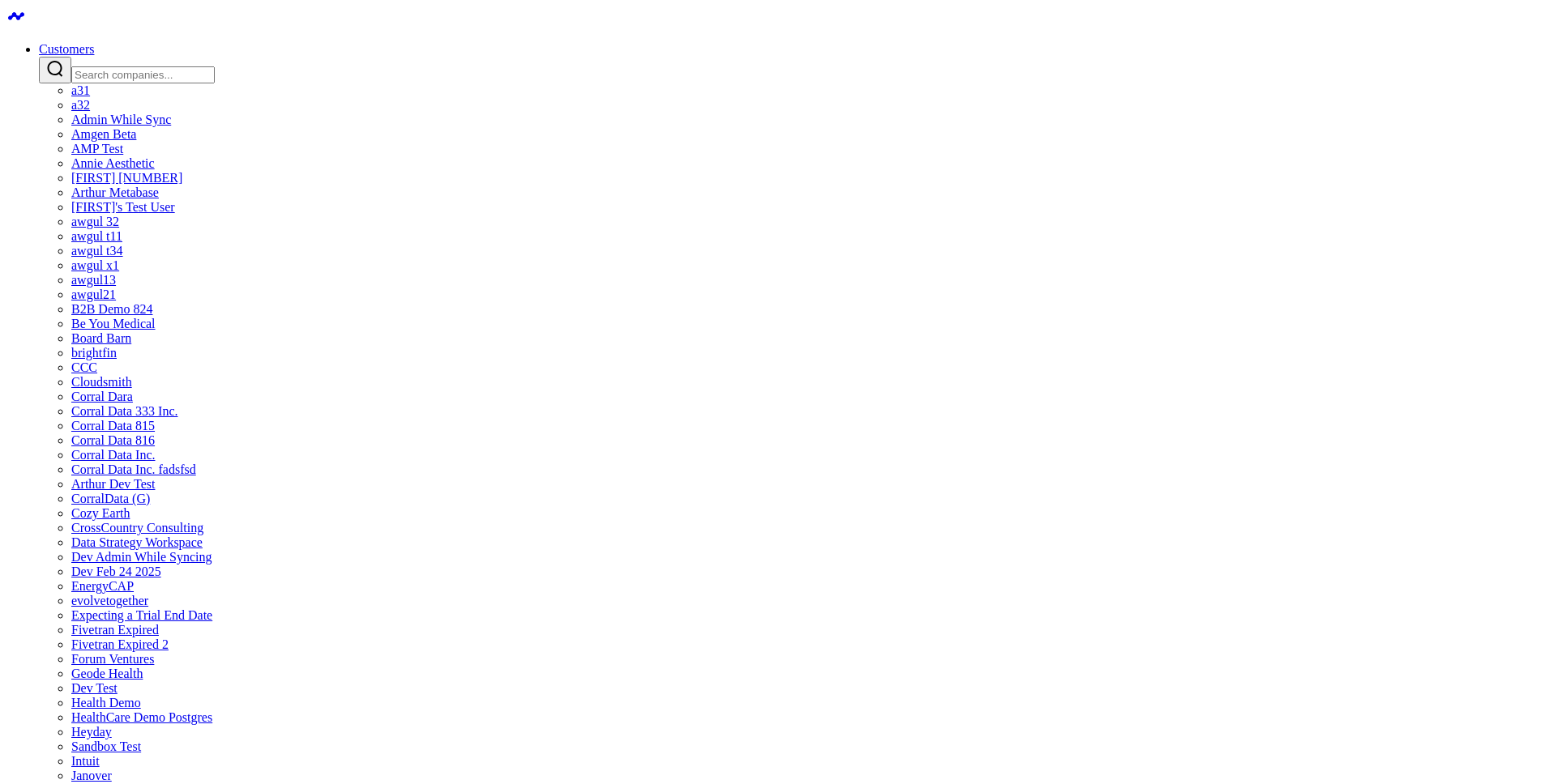 click on "Healthcare Demo" at bounding box center (84, 1533) 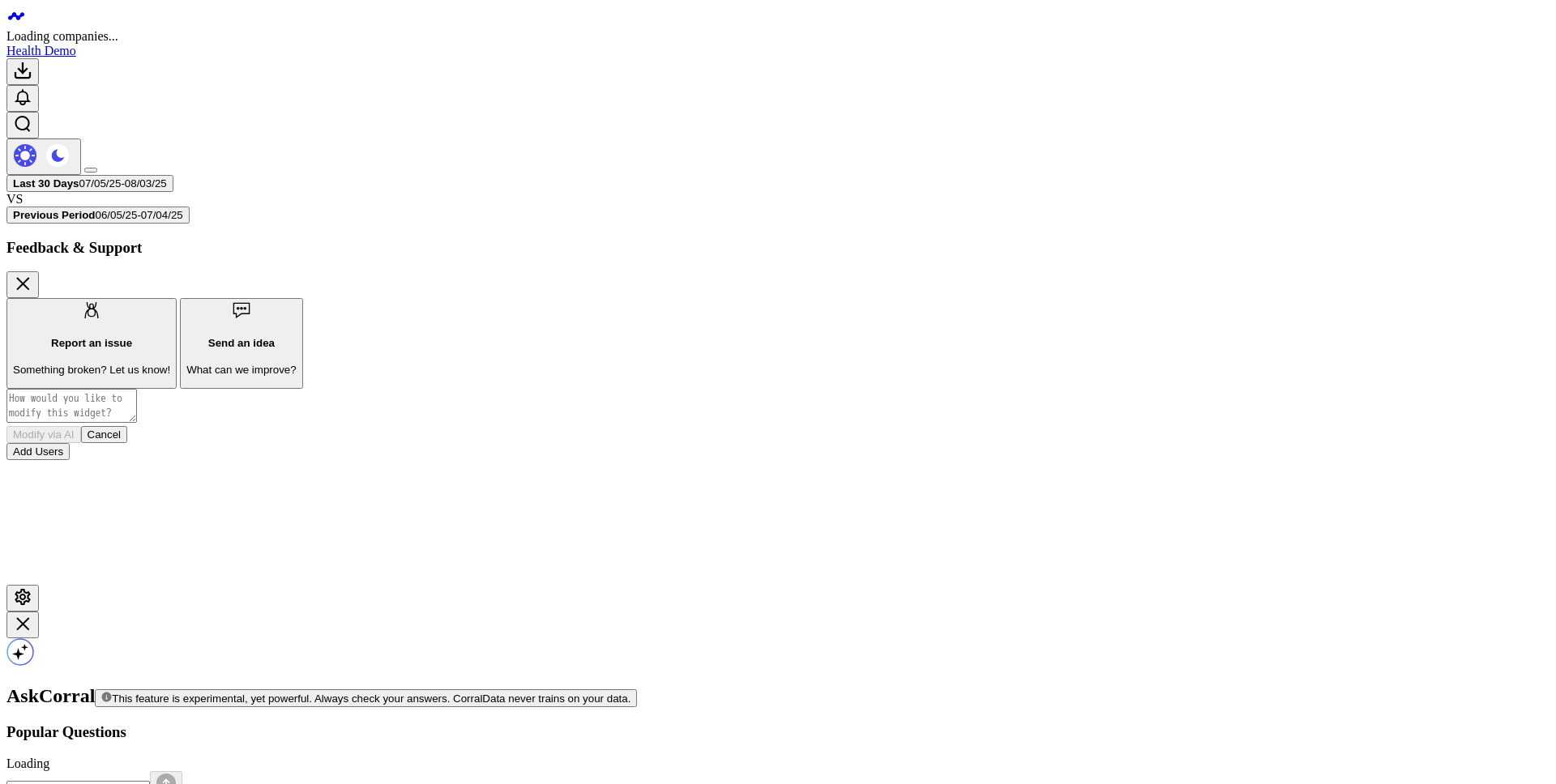 scroll, scrollTop: 0, scrollLeft: 0, axis: both 